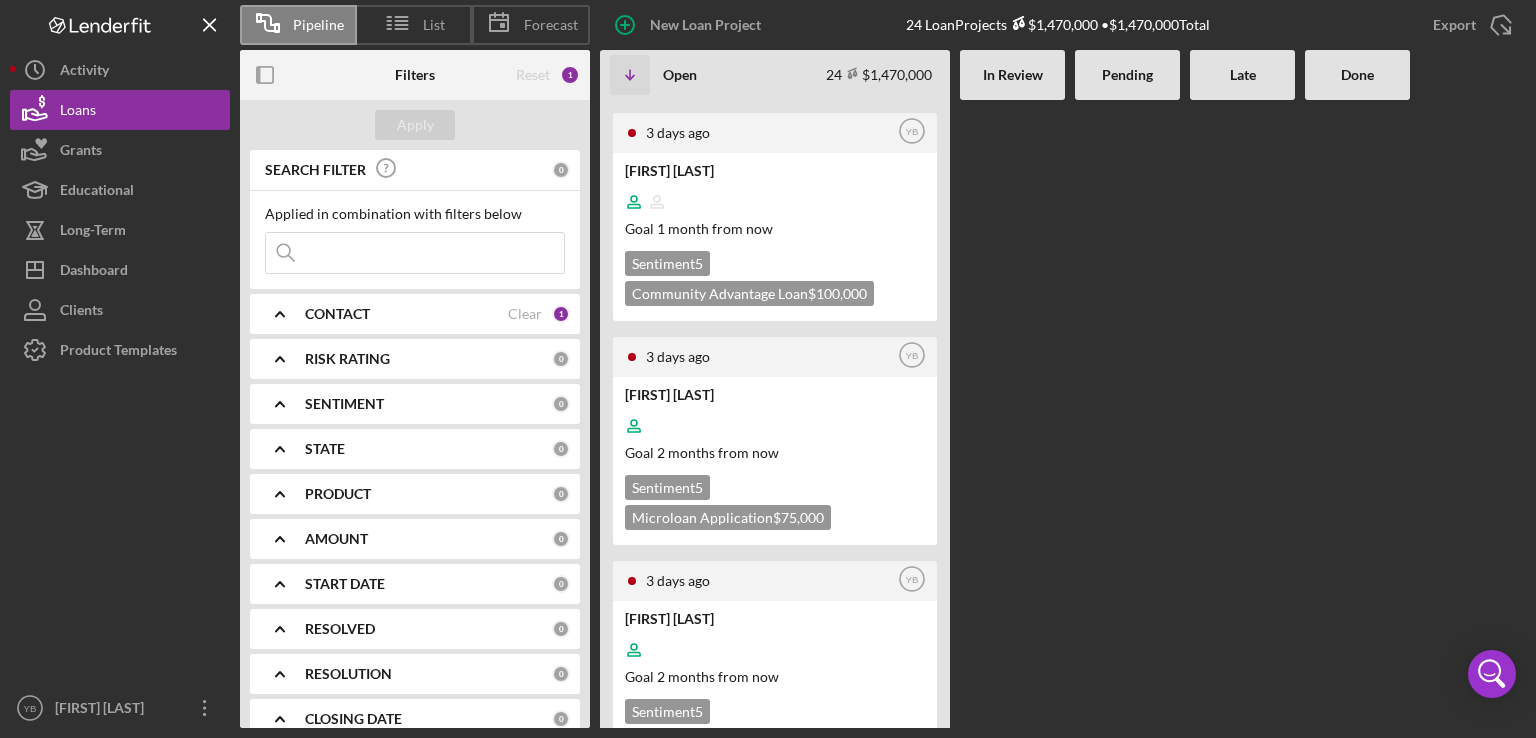 scroll, scrollTop: 0, scrollLeft: 0, axis: both 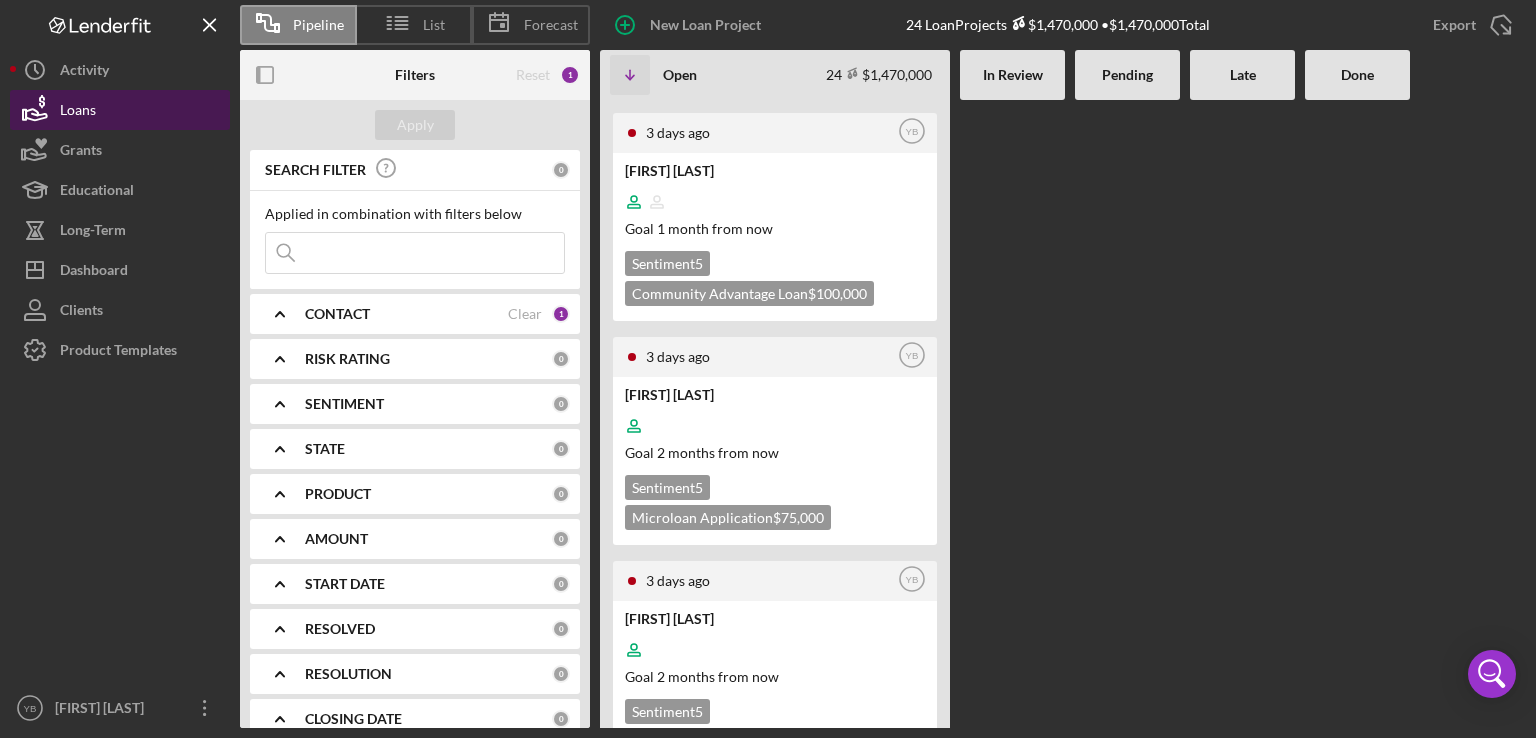 click on "Loans" at bounding box center (120, 110) 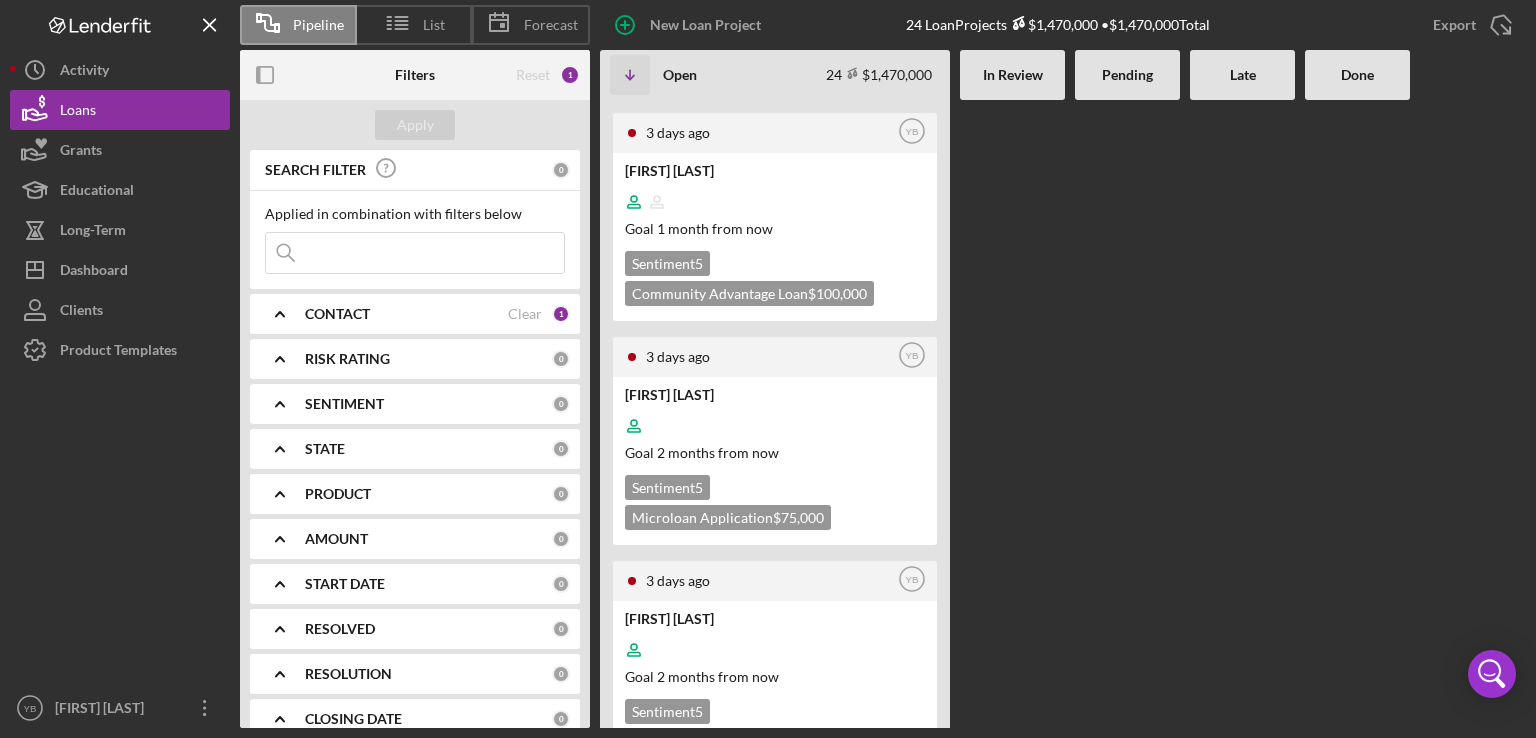 click at bounding box center [1127, 414] 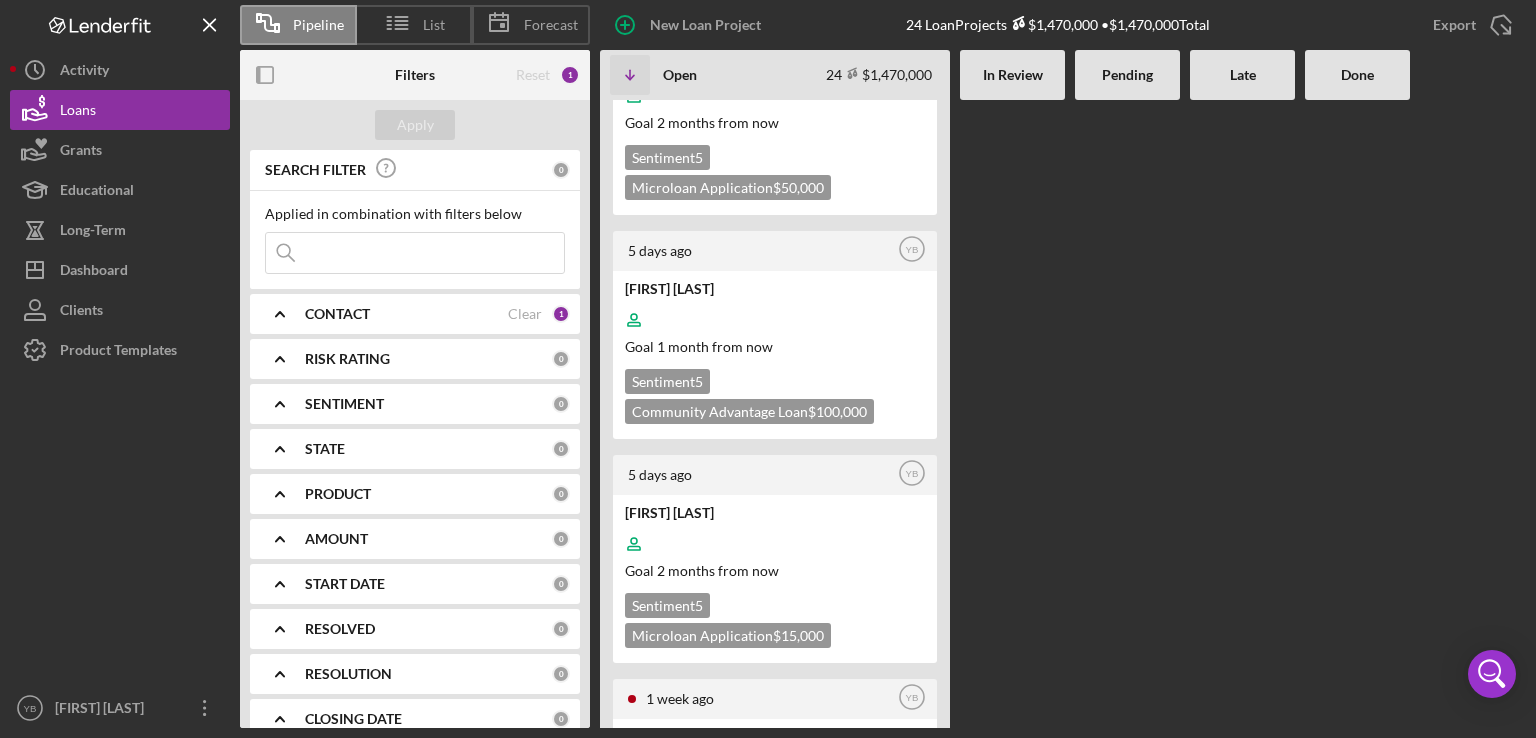 scroll, scrollTop: 1680, scrollLeft: 0, axis: vertical 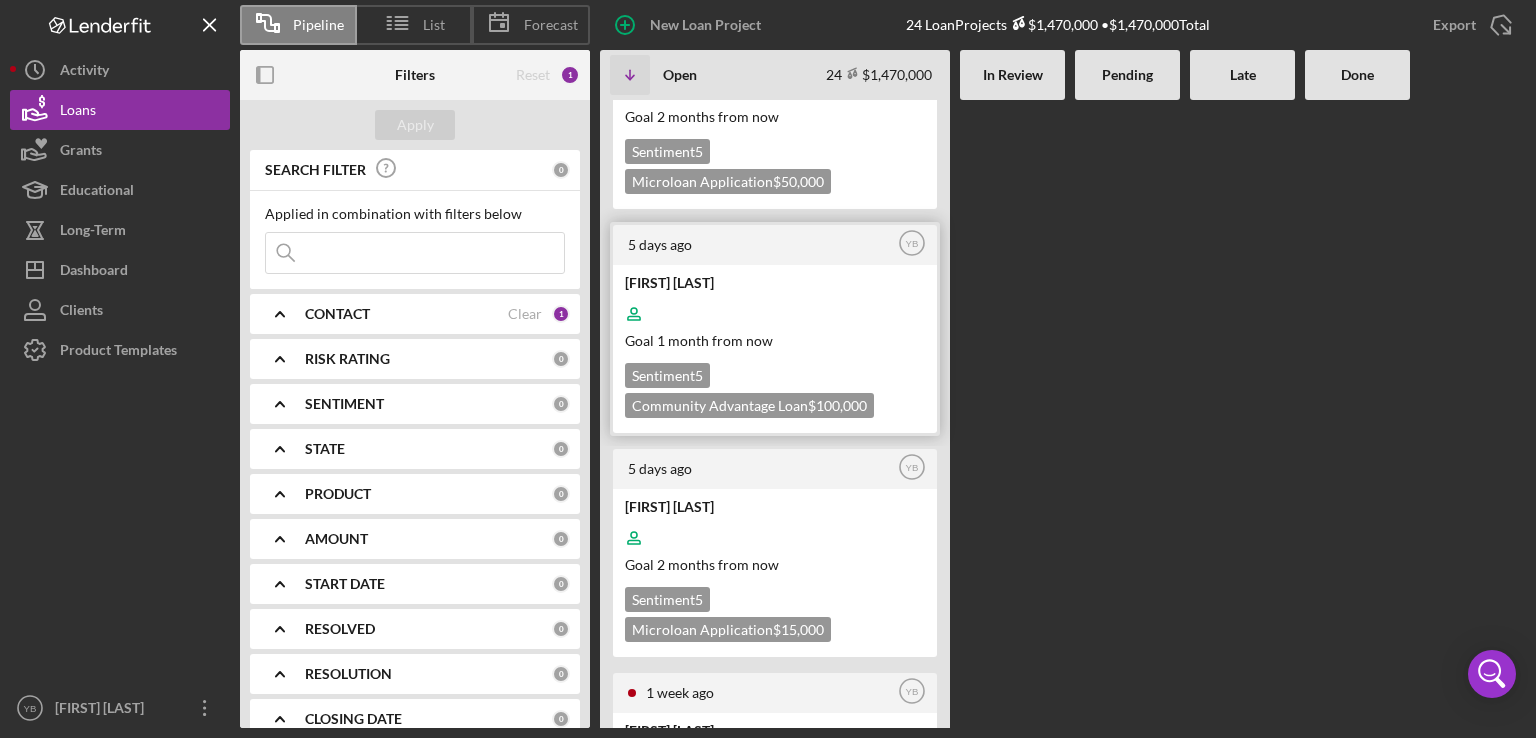 click on "Goal   1 month from now" at bounding box center [773, 340] 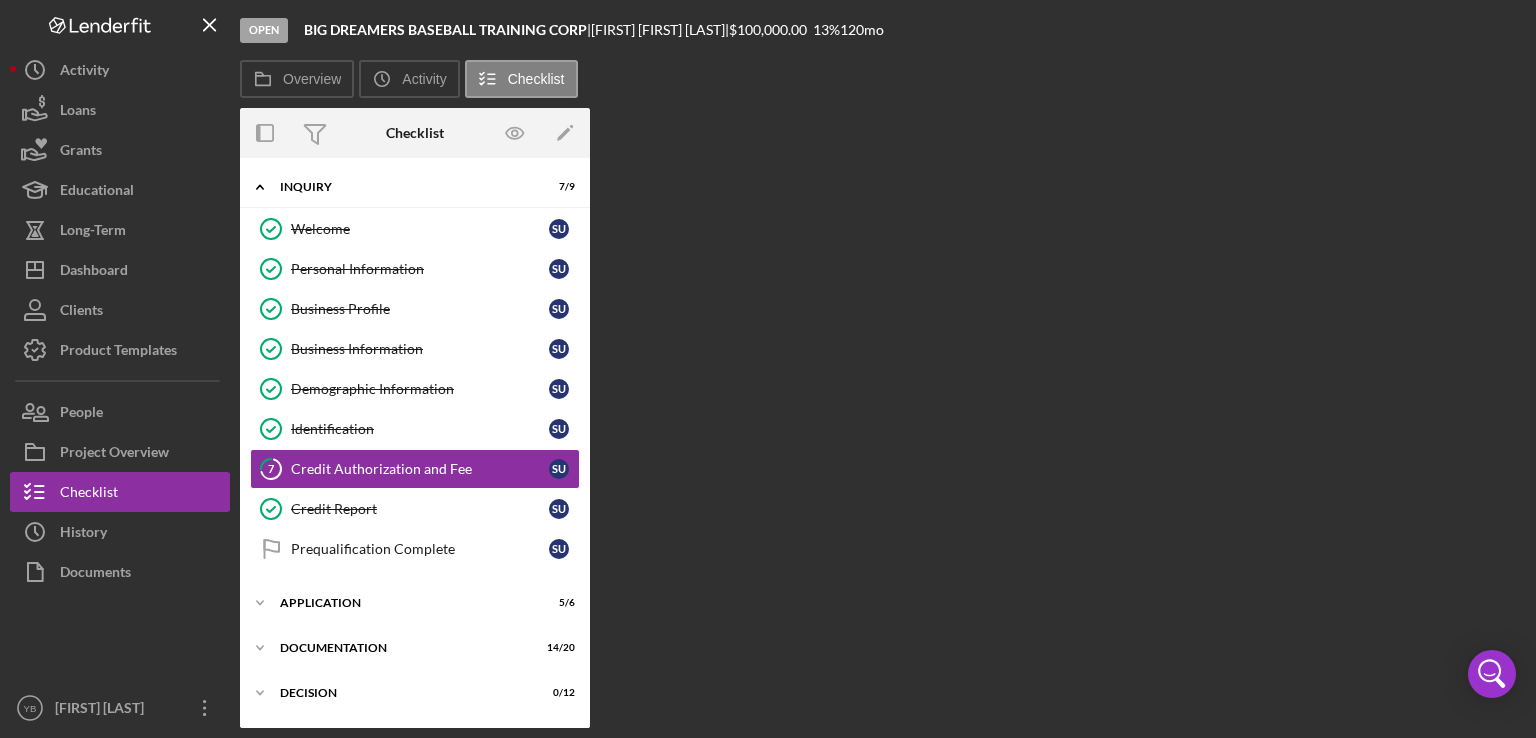 scroll, scrollTop: 23, scrollLeft: 0, axis: vertical 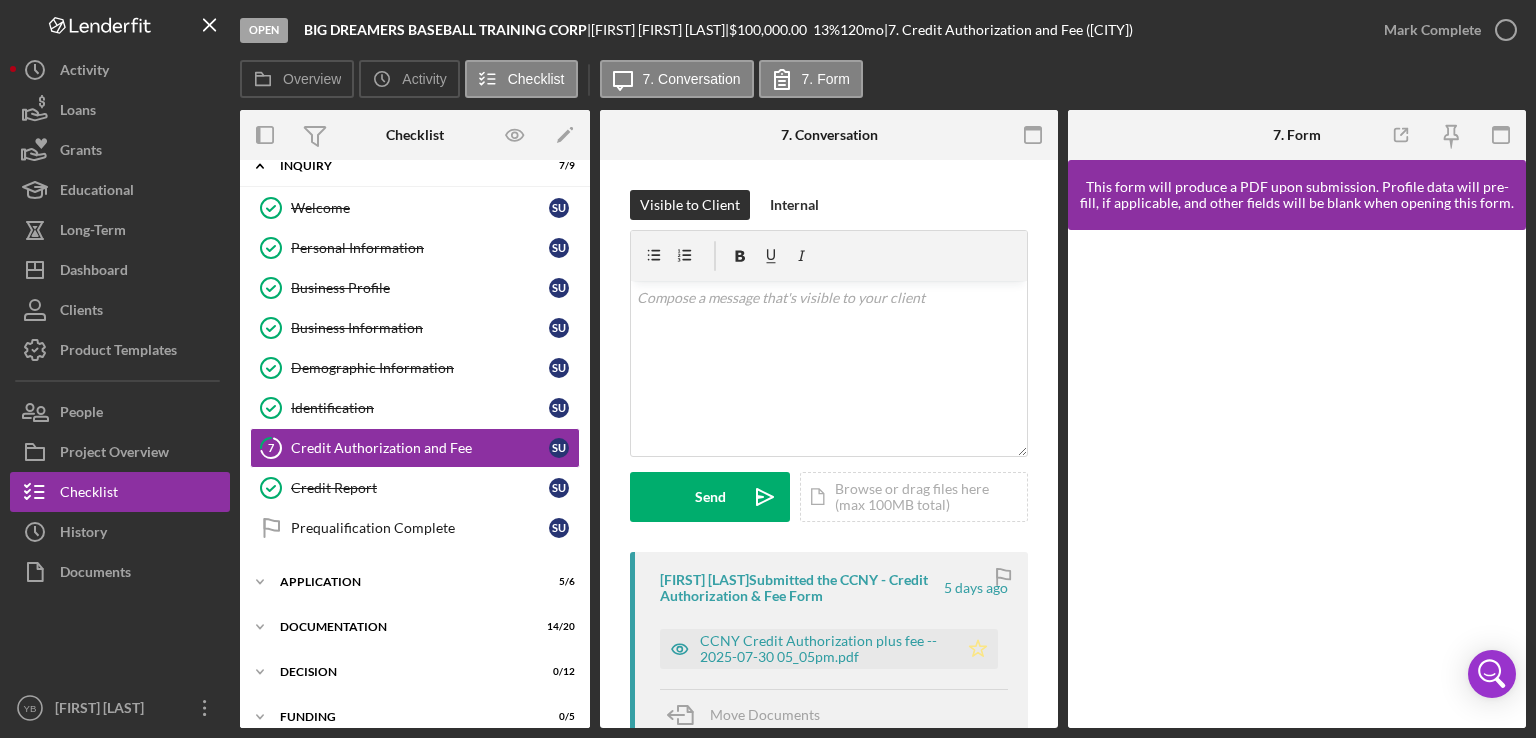 click on "Icon/Star" 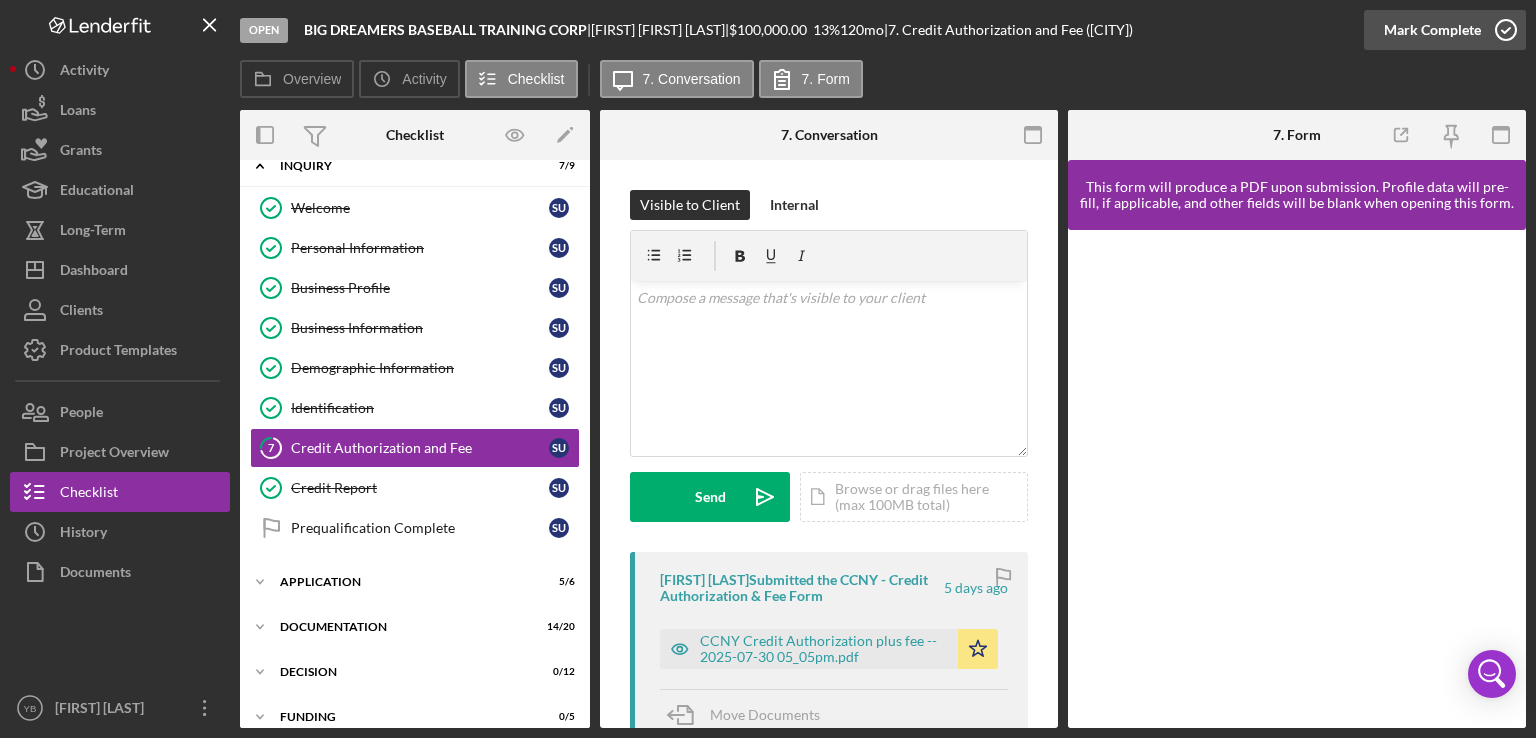 click on "Mark Complete" at bounding box center [1445, 30] 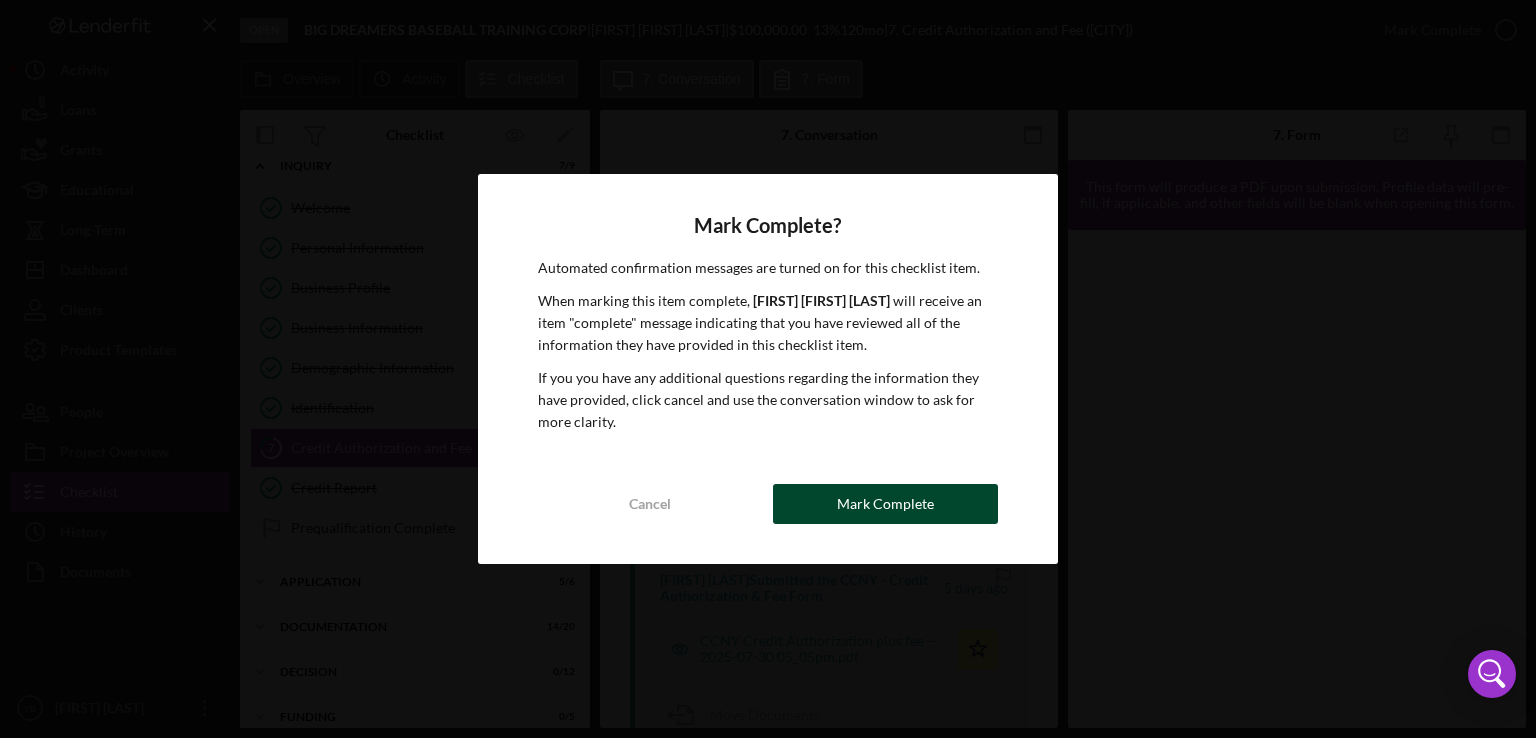 click on "Mark Complete" at bounding box center (885, 504) 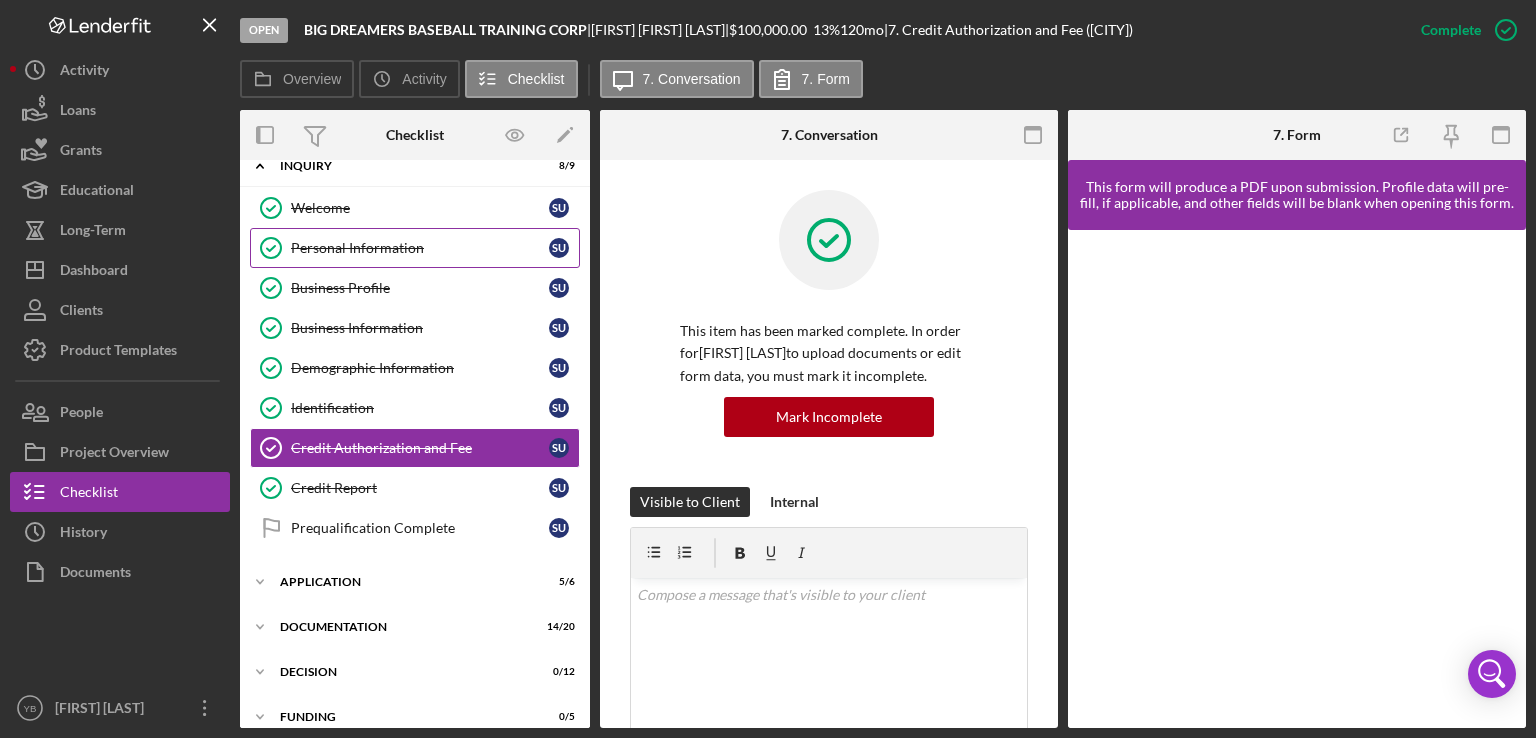 click on "Personal Information" at bounding box center [420, 248] 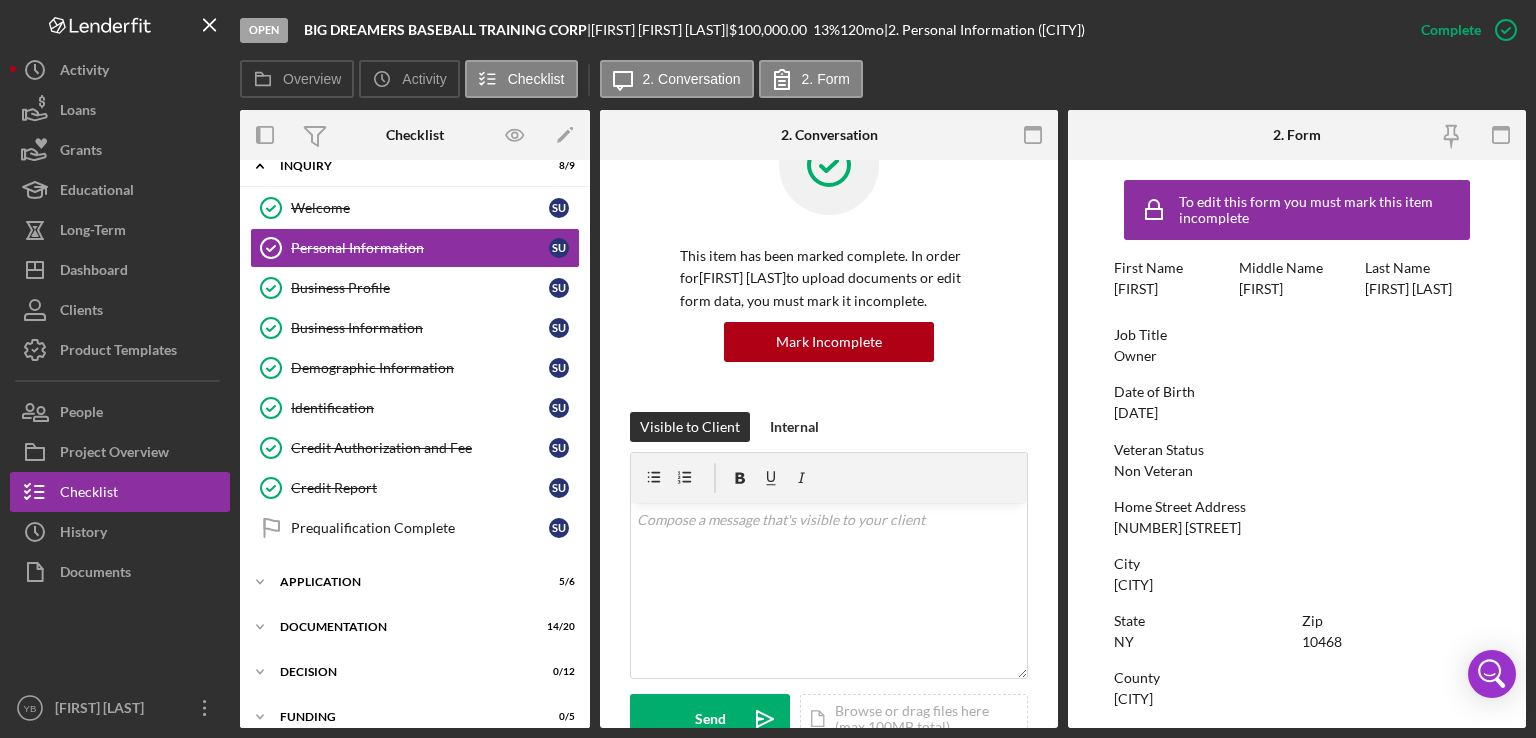 scroll, scrollTop: 0, scrollLeft: 0, axis: both 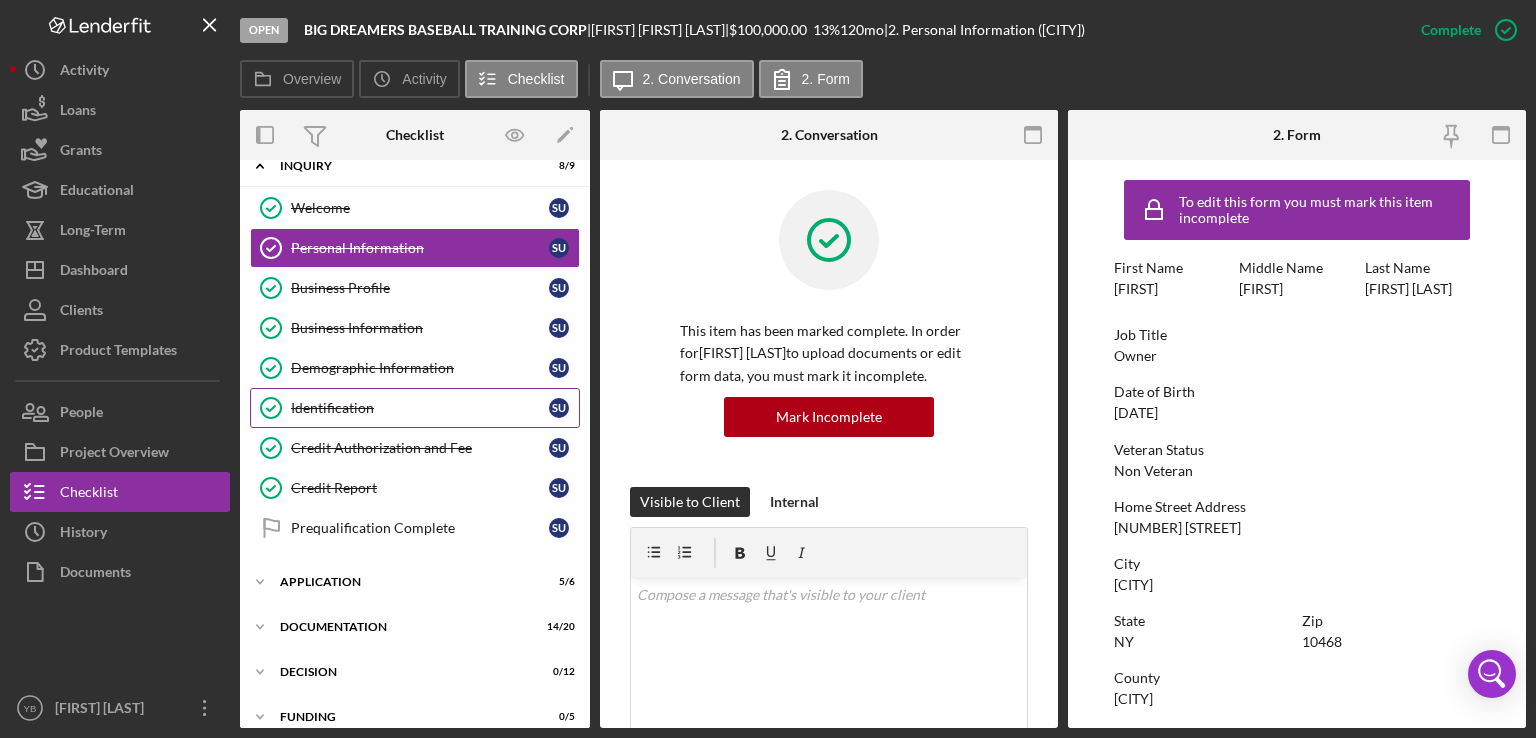 click on "Identification" at bounding box center [420, 408] 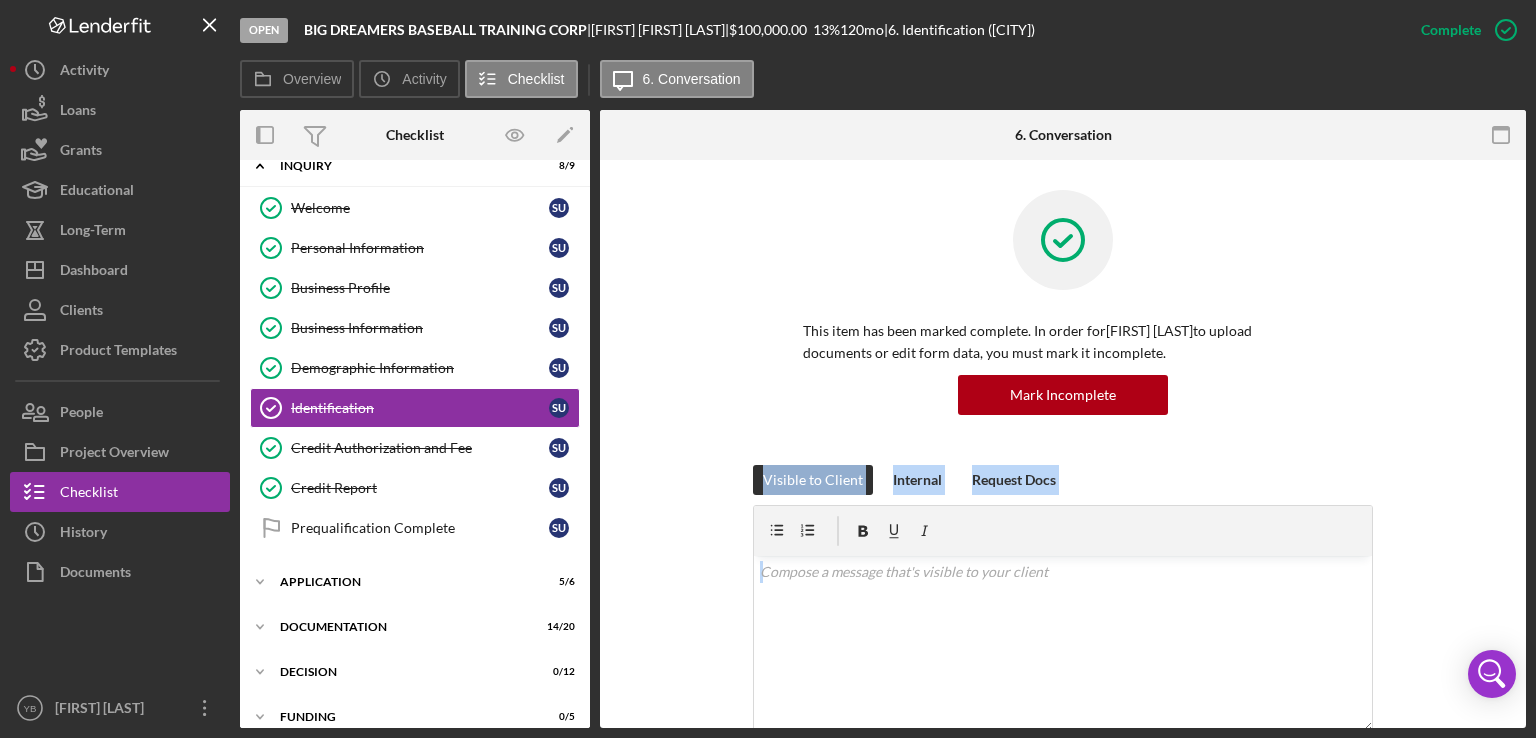 drag, startPoint x: 1526, startPoint y: 393, endPoint x: 1477, endPoint y: 561, distance: 175 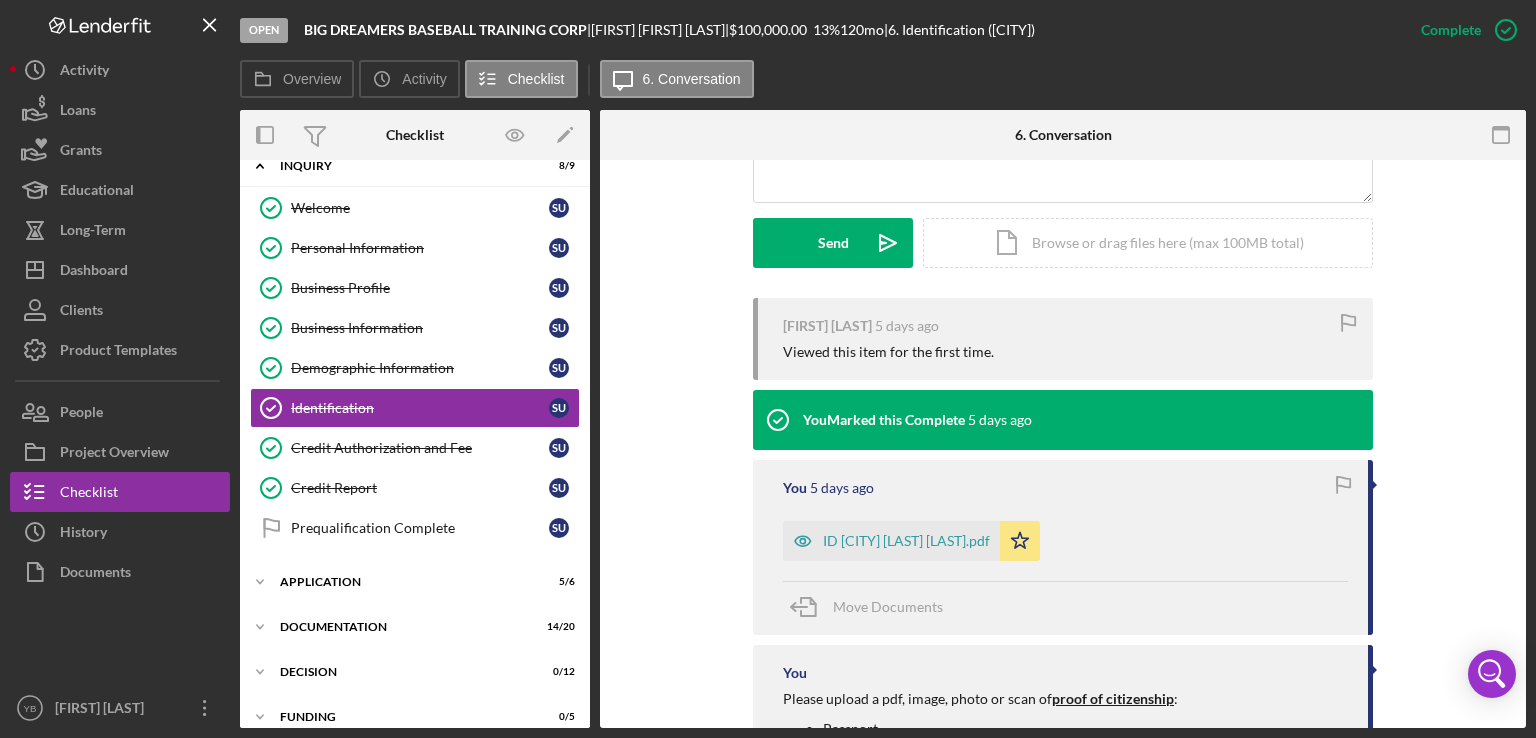 scroll, scrollTop: 560, scrollLeft: 0, axis: vertical 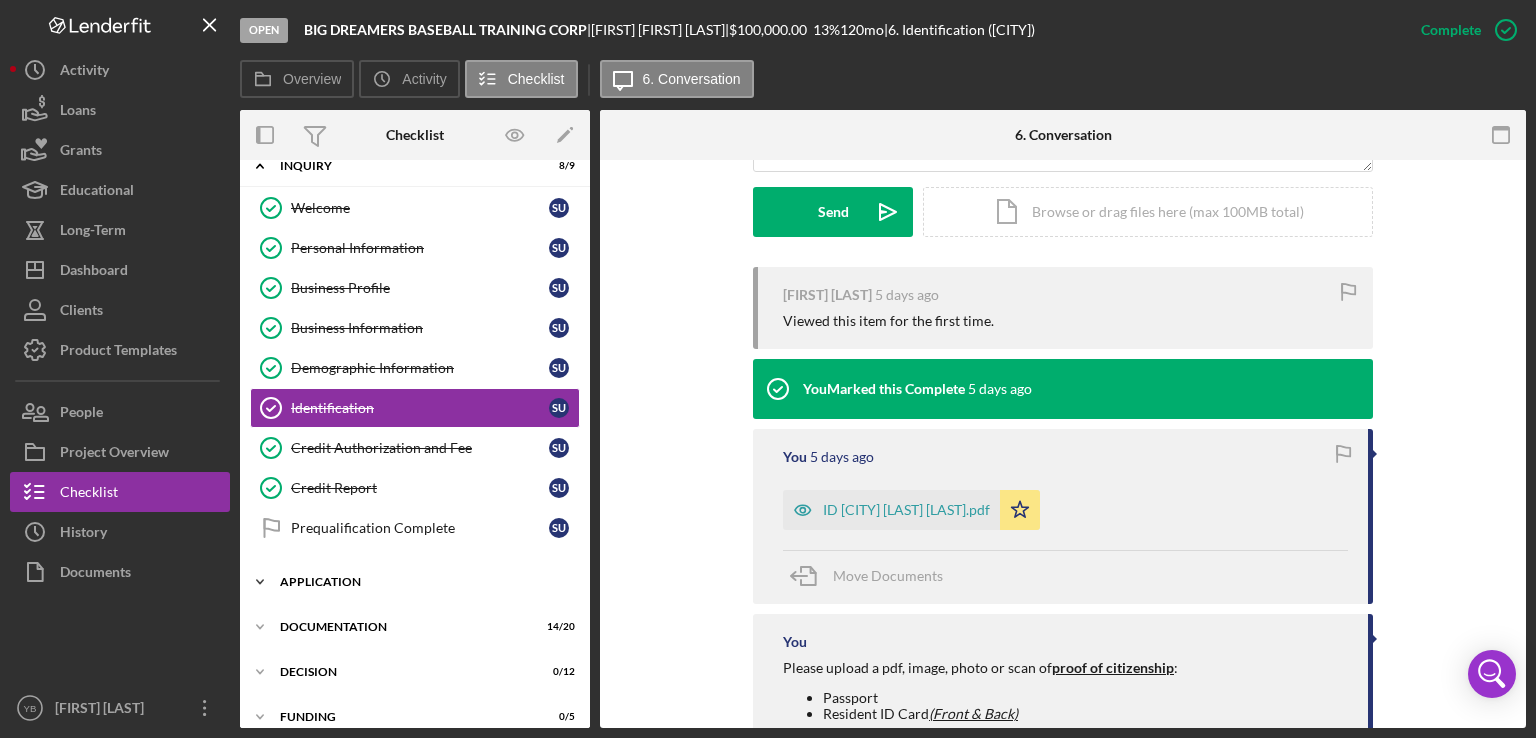 click on "Icon/Expander Application 5 / 6" at bounding box center [415, 582] 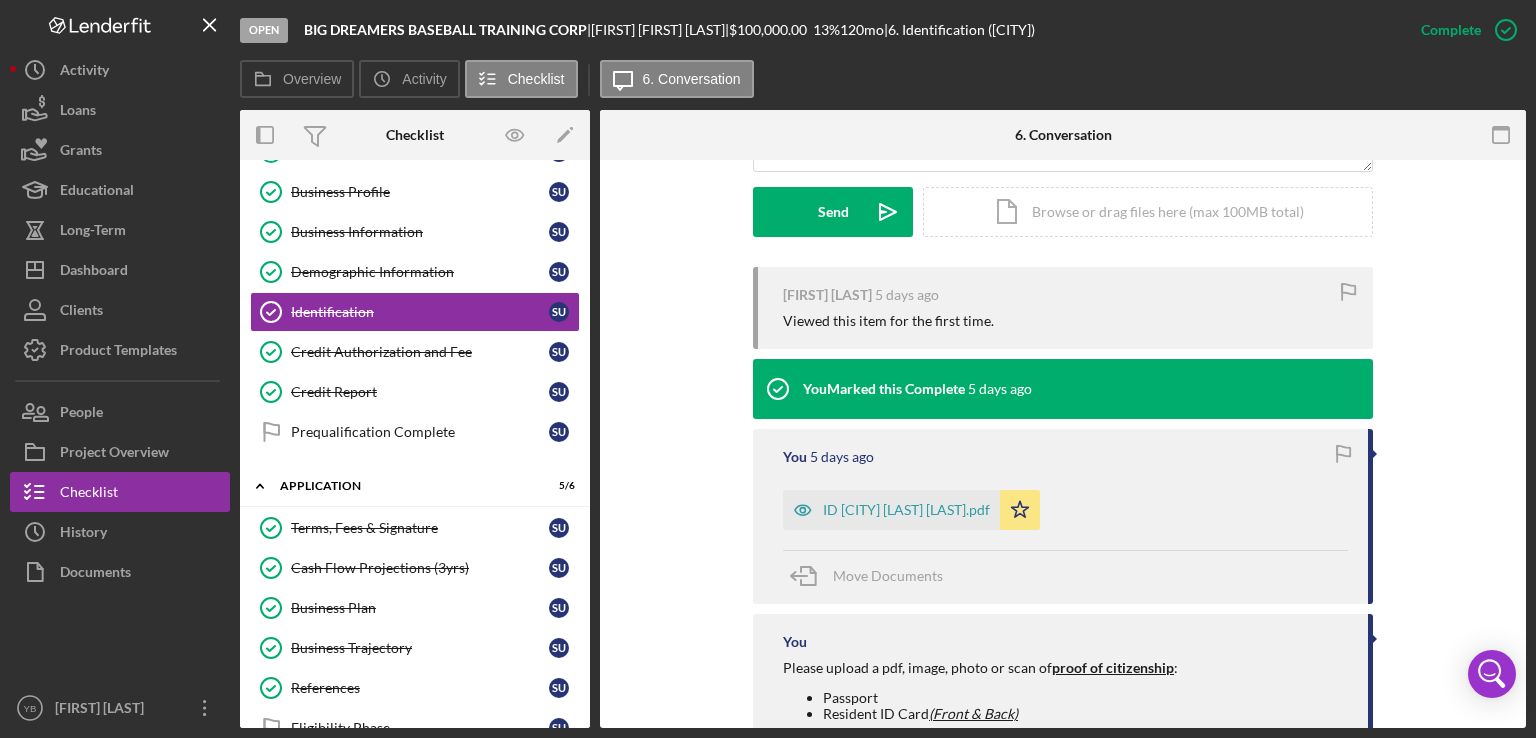 scroll, scrollTop: 146, scrollLeft: 0, axis: vertical 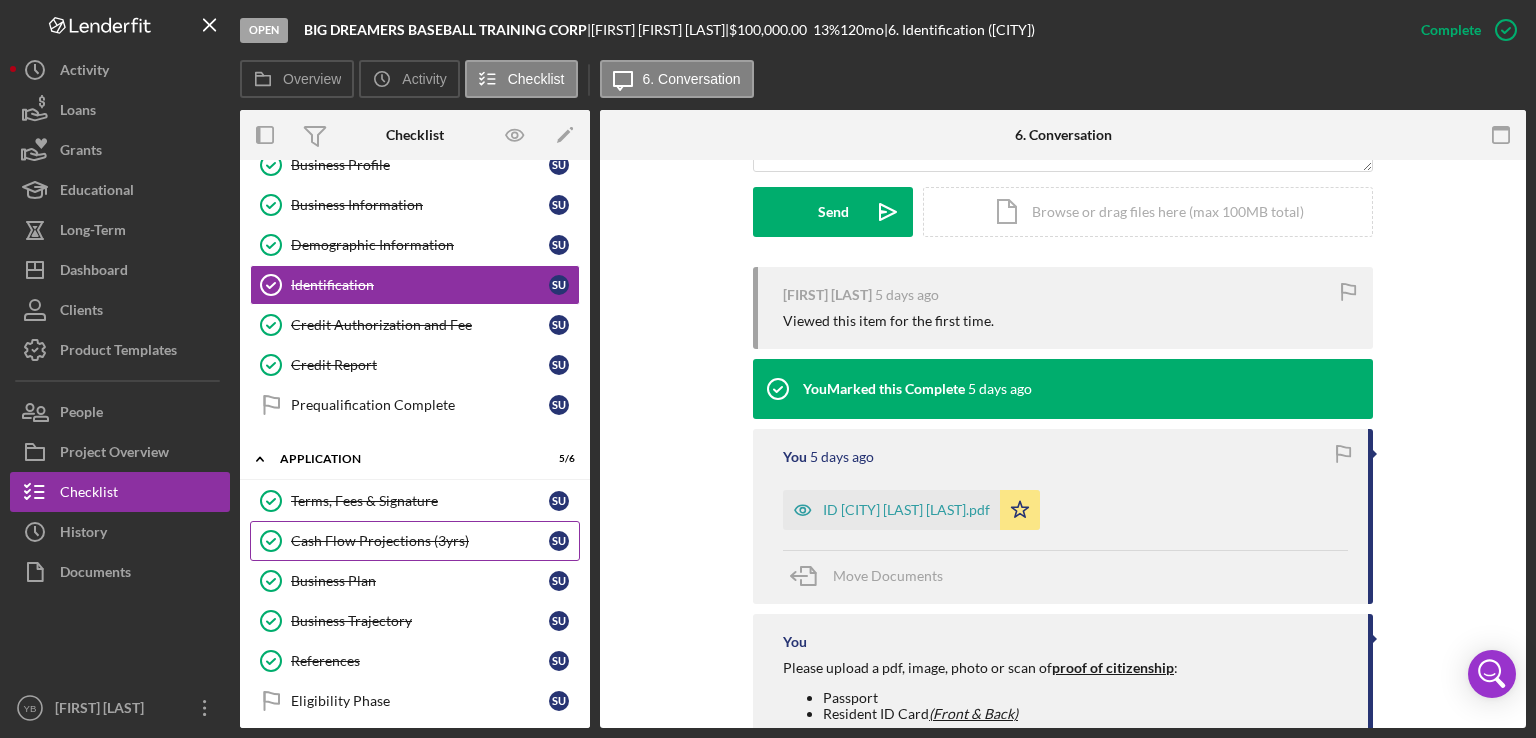 click on "Cash Flow Projections (3yrs)" at bounding box center (420, 541) 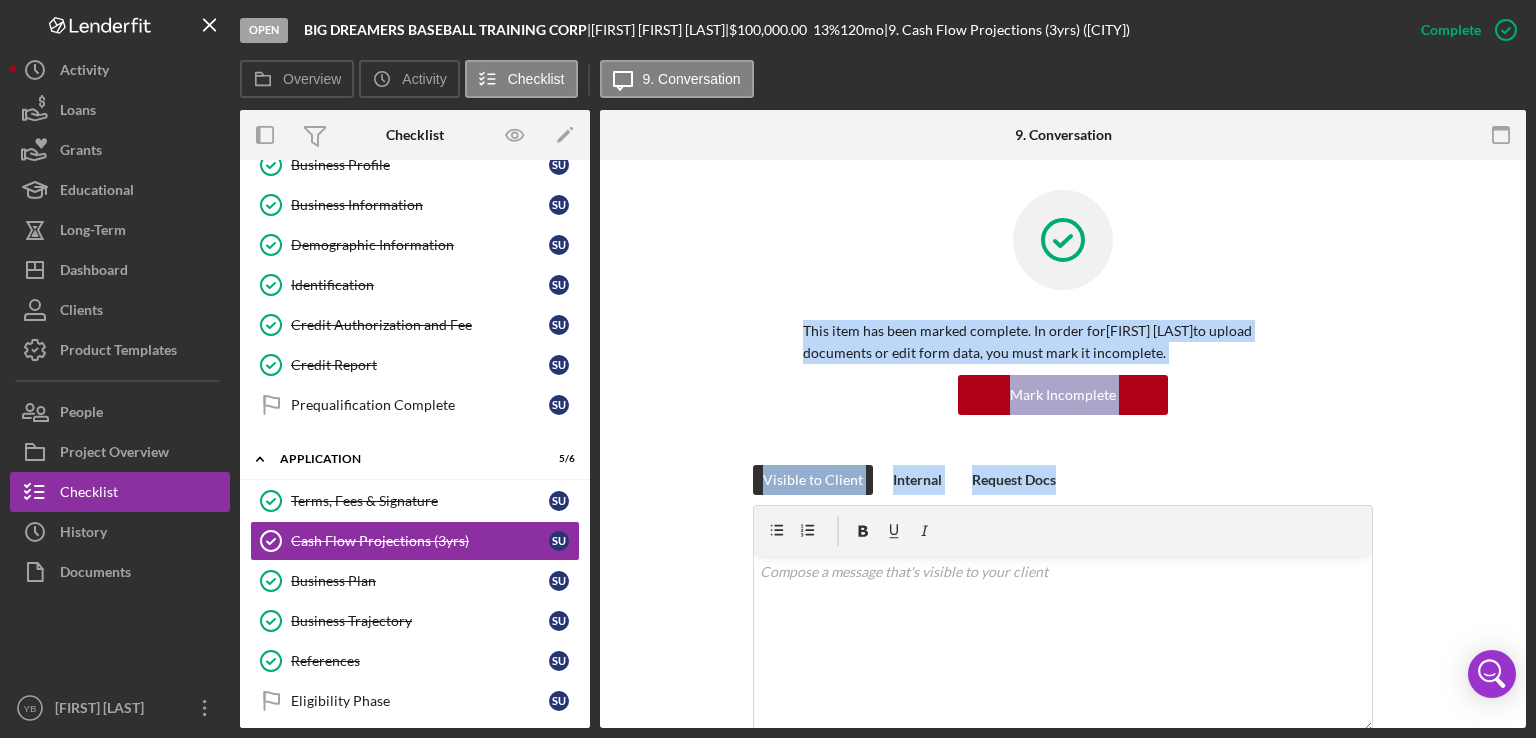 drag, startPoint x: 1528, startPoint y: 304, endPoint x: 1508, endPoint y: 505, distance: 201.99257 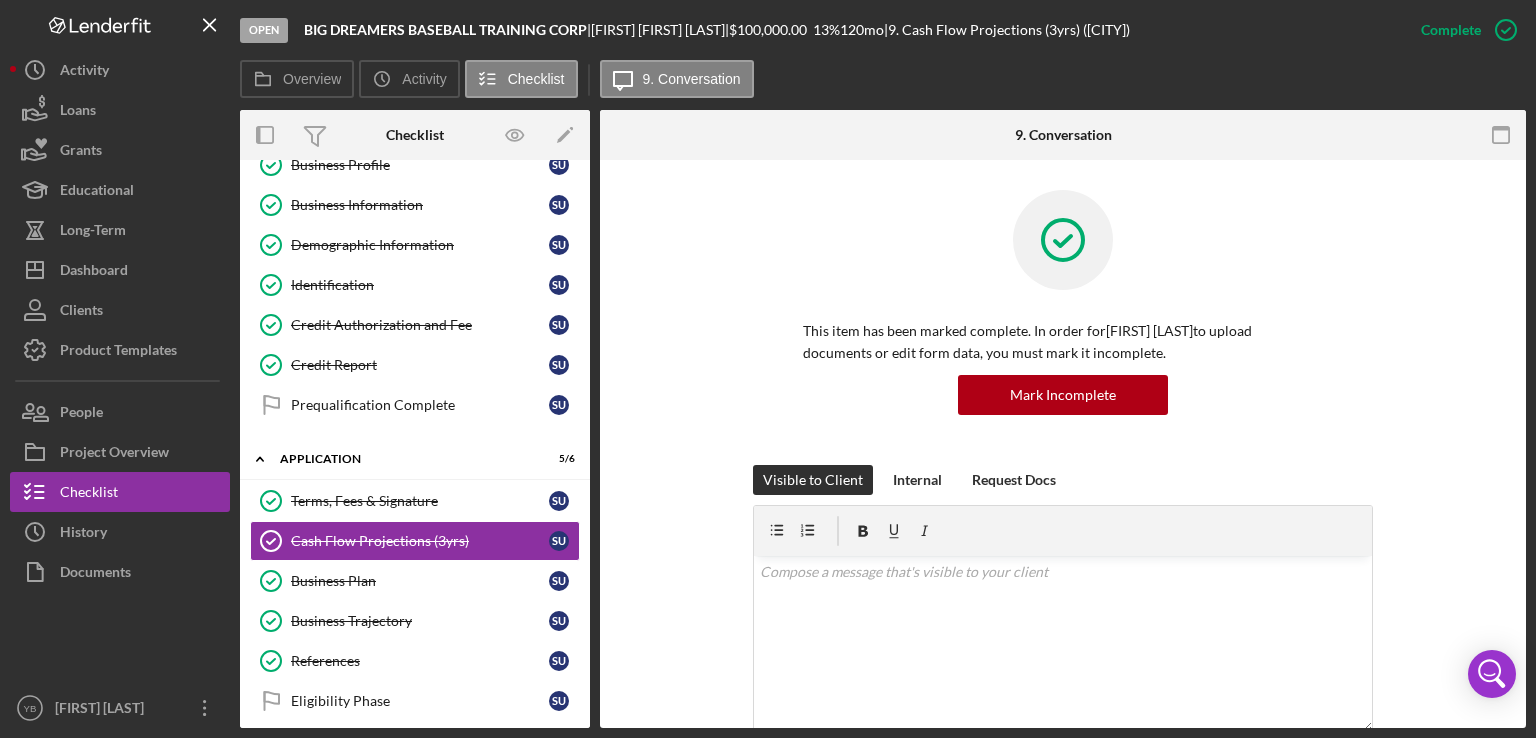 click on "This item has been marked complete. In order for  [CITY]   [LAST]   to upload documents or edit form data, you must mark it incomplete. Mark Incomplete Visible to Client Internal Request Docs v Color teal Color pink Remove color Add row above Add row below Add column before Add column after Merge cells Split cells Remove column Remove row Remove table Send Icon/icon-invite-send Icon/Message Comment You   2 days ago Financial projection (BIG.xlsx Icon/Star Move Documents You   2 days ago Financial projection (BIG.xlsx Icon/Star Move Documents You   3 days ago Financial projection.xlsx Icon/Star Move Documents You   4 days ago 36 Months Cash Flow Projections BIG DREAMERS BASEBALL TRAINING (1)2.xlsx Icon/Star Move Documents You  Marked this Complete    4 days ago You   4 days ago 36 Months Cash Flow Projections BIG DREAMERS BASEBALL TRAINING.xlsx Icon/Star Move Documents" at bounding box center (1063, 1252) 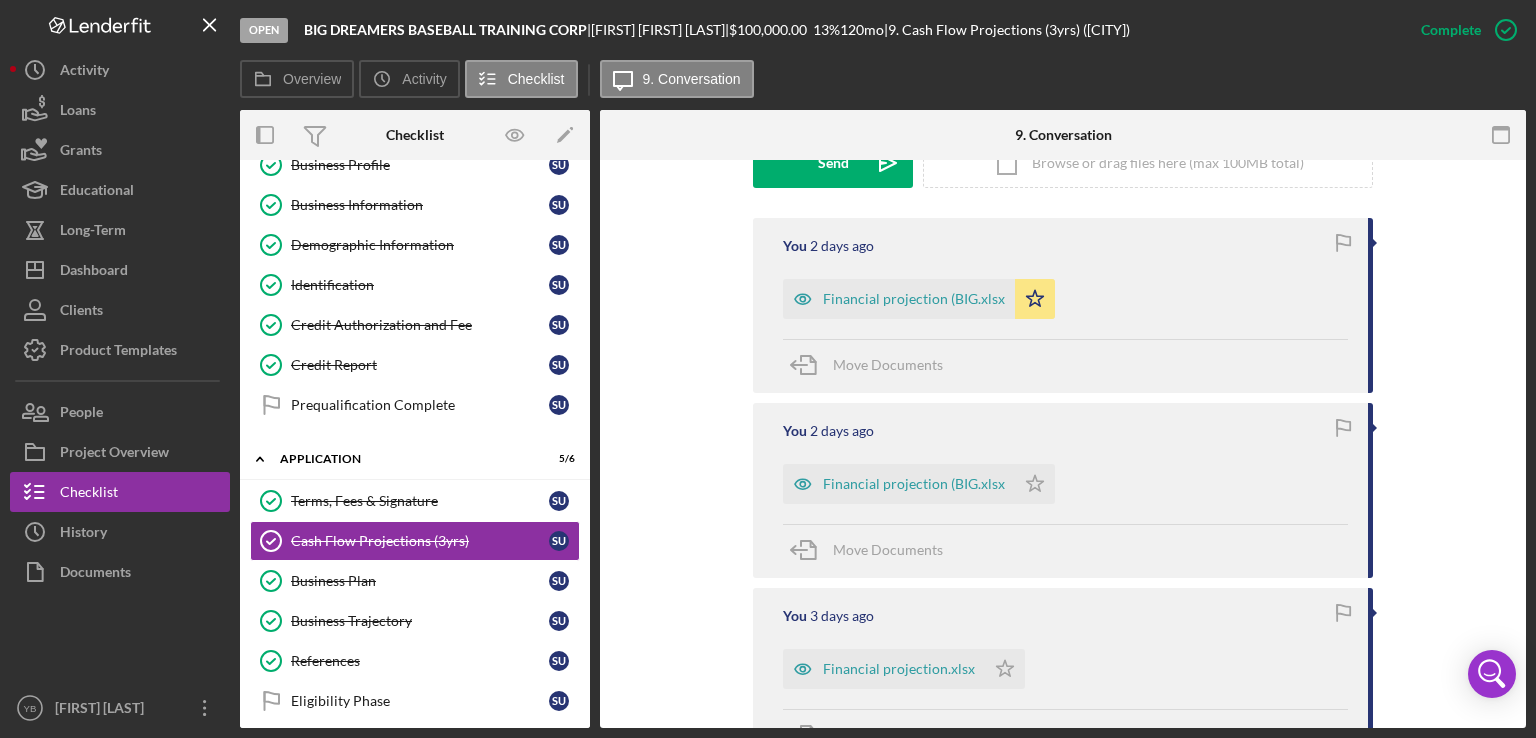 scroll, scrollTop: 640, scrollLeft: 0, axis: vertical 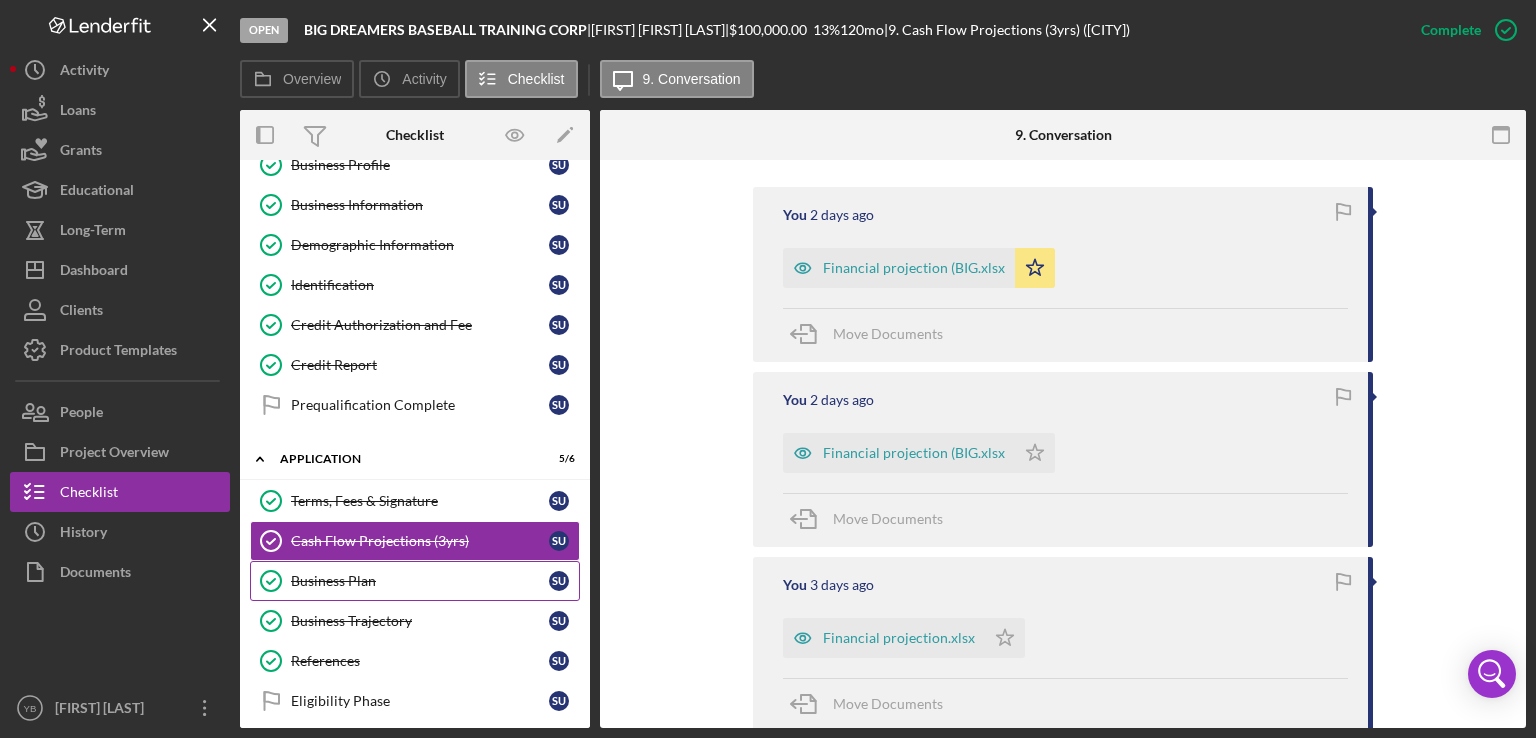 click on "Business Plan" at bounding box center [420, 581] 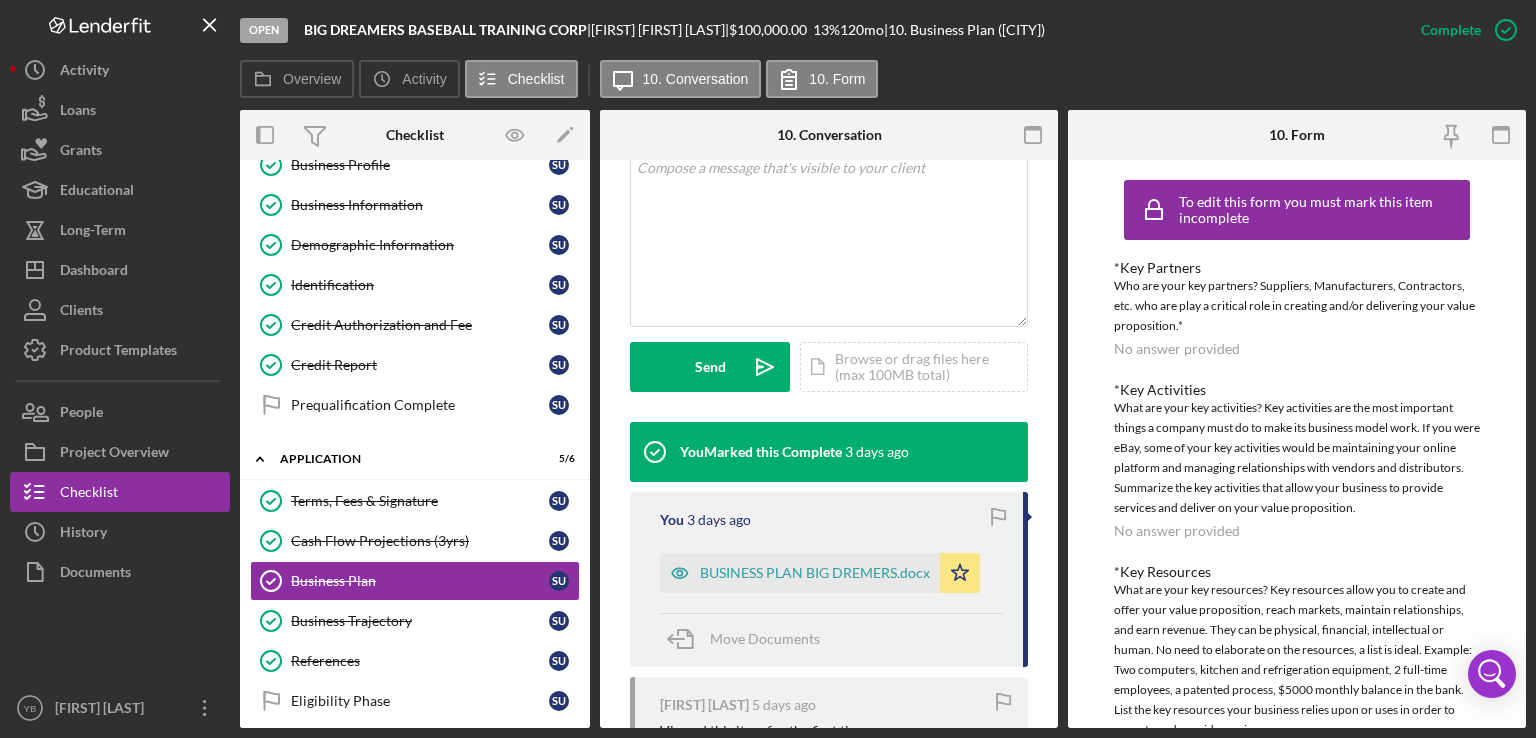 scroll, scrollTop: 145, scrollLeft: 0, axis: vertical 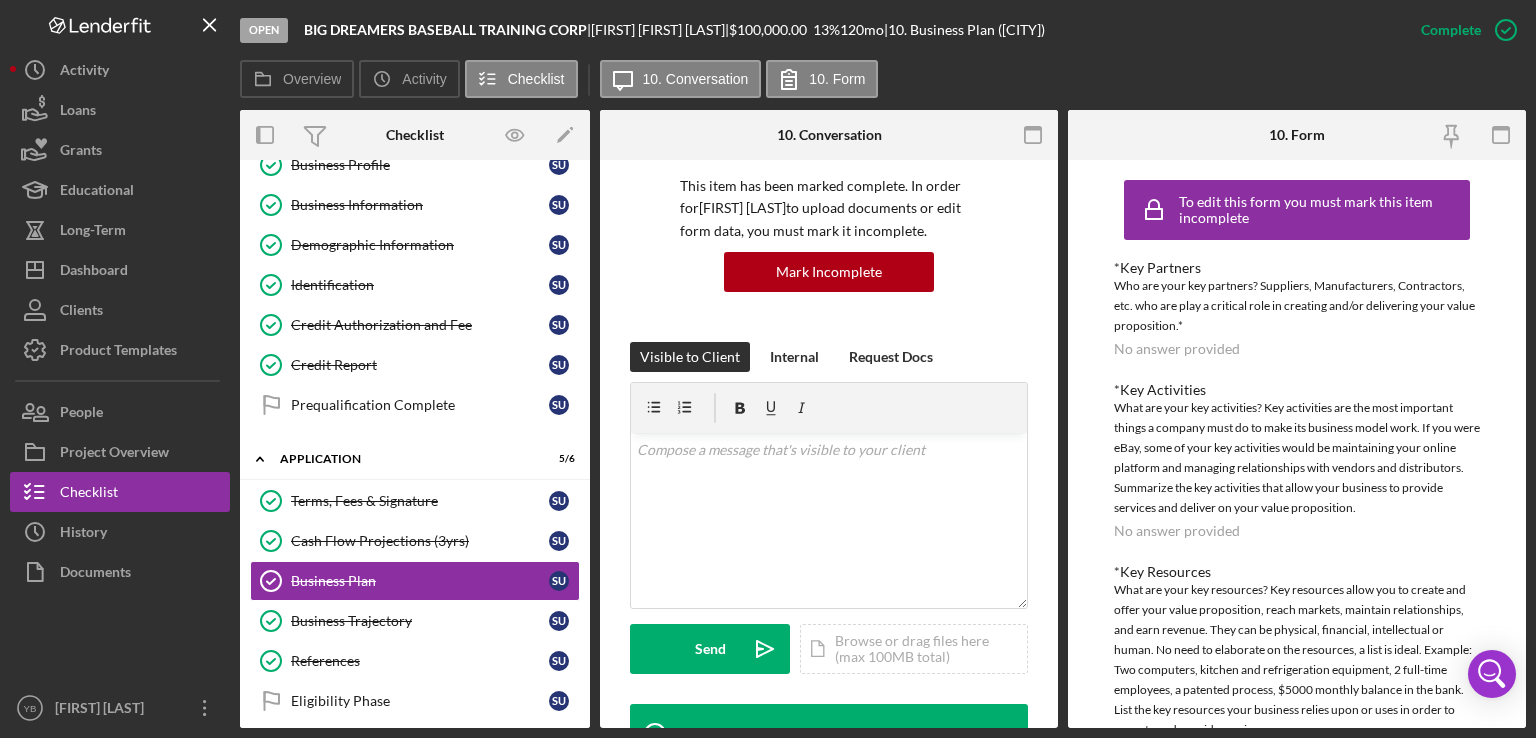 drag, startPoint x: 590, startPoint y: 315, endPoint x: 584, endPoint y: 245, distance: 70.256676 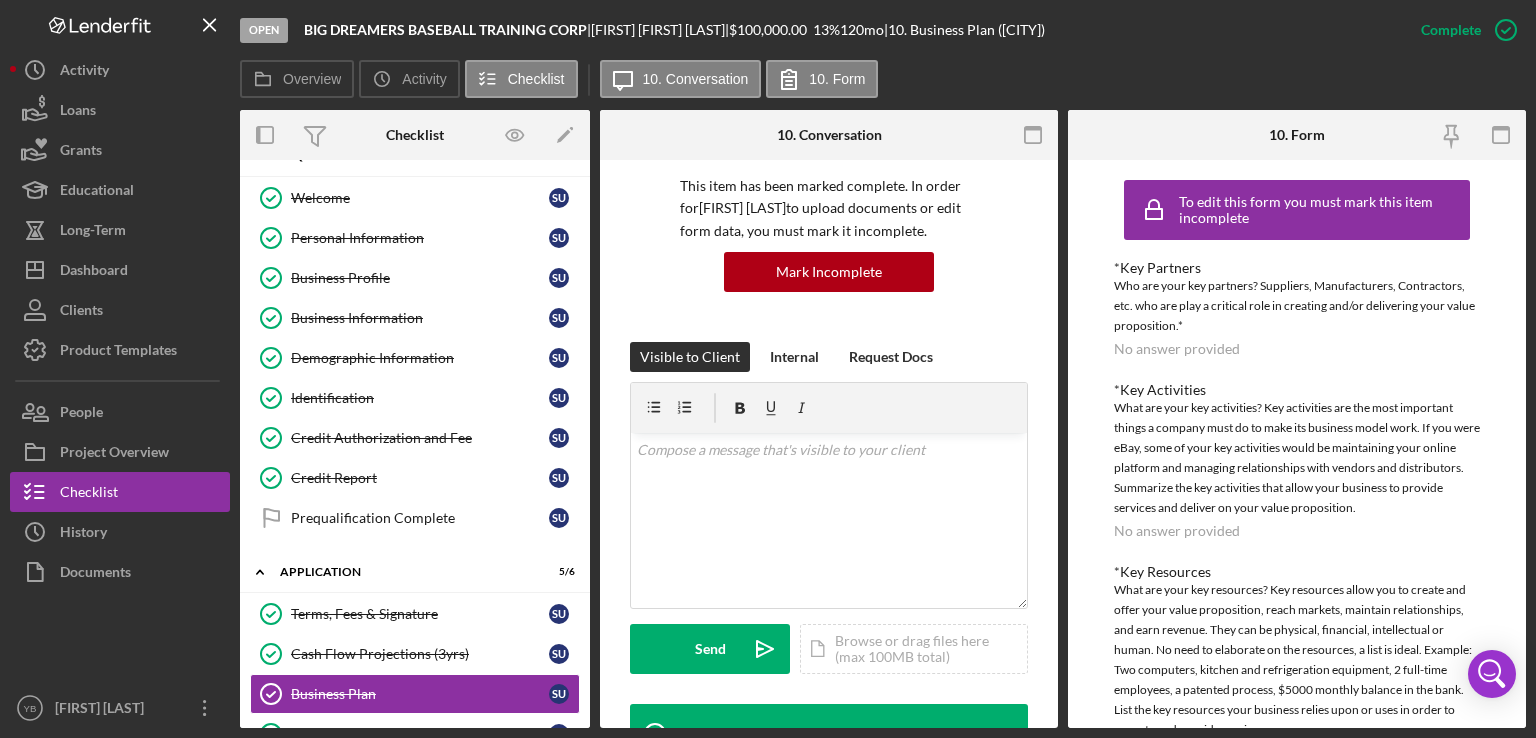 scroll, scrollTop: 0, scrollLeft: 0, axis: both 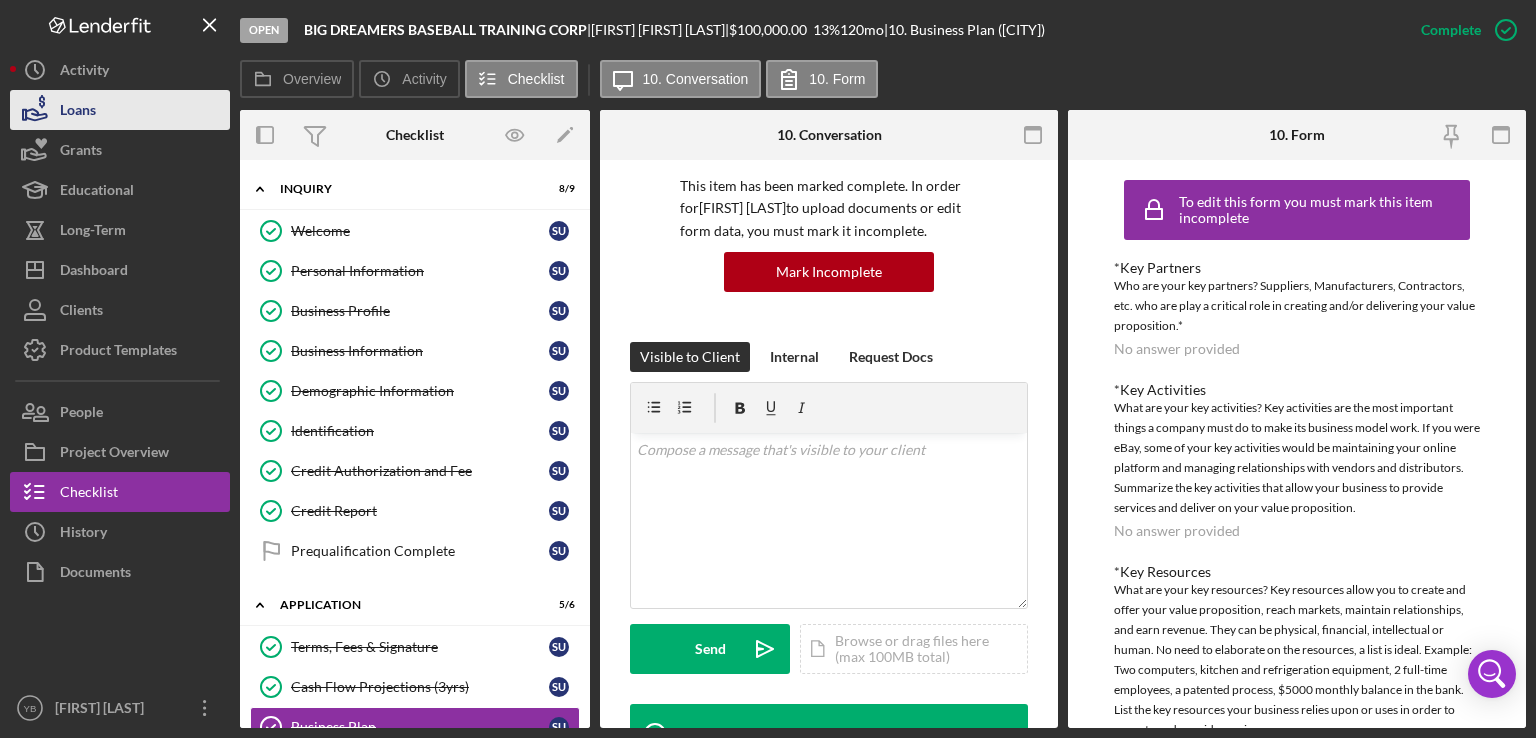 click on "Loans" at bounding box center [78, 112] 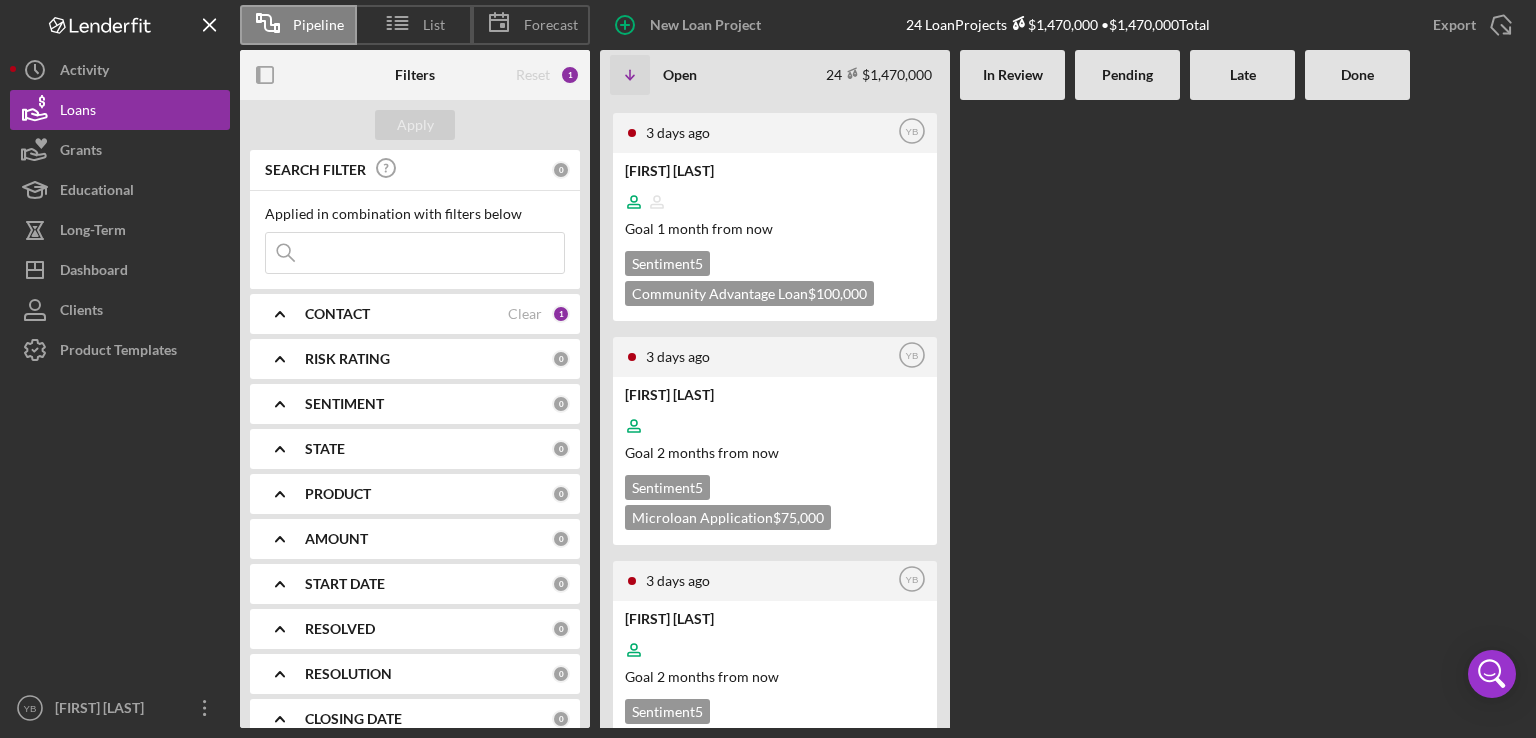 click at bounding box center (1012, 414) 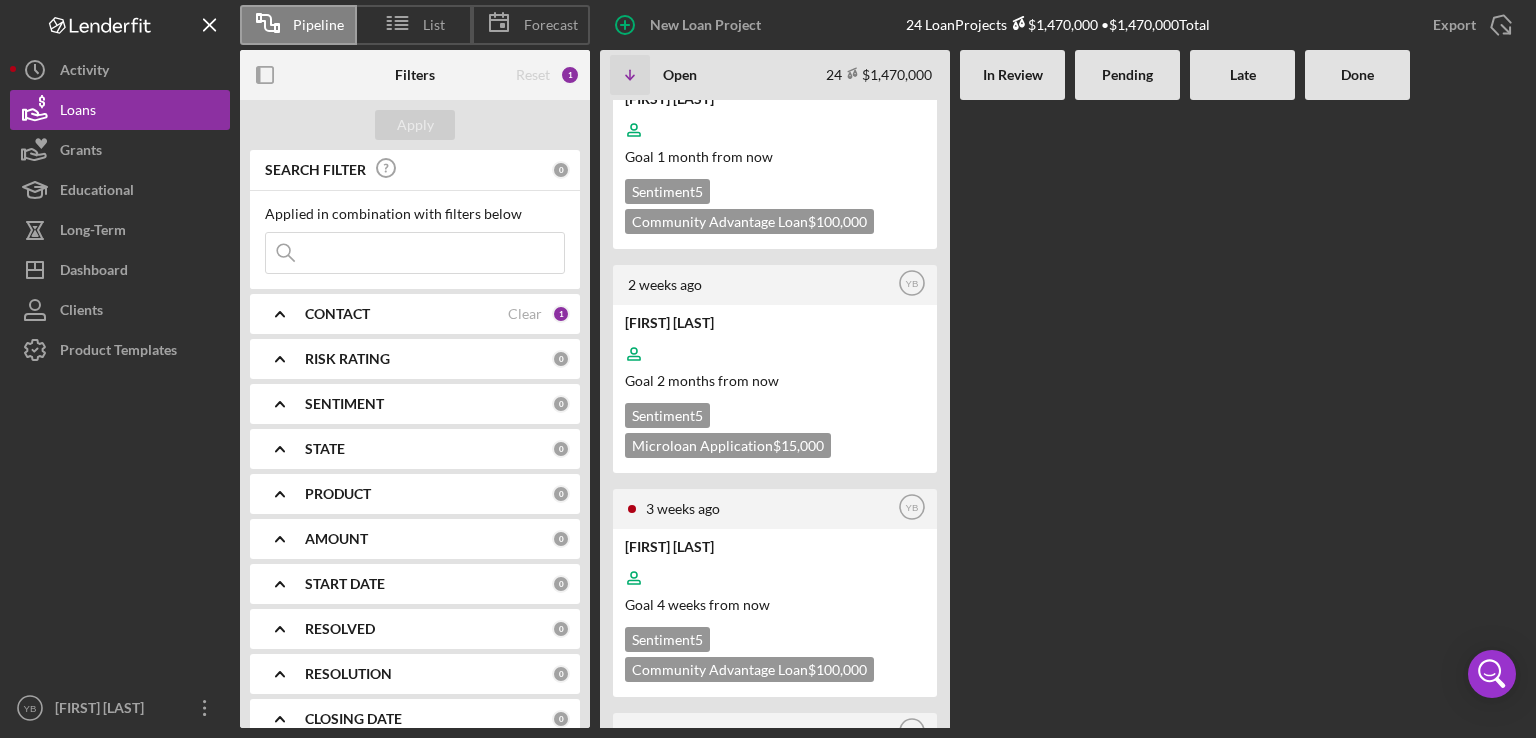 scroll, scrollTop: 2800, scrollLeft: 0, axis: vertical 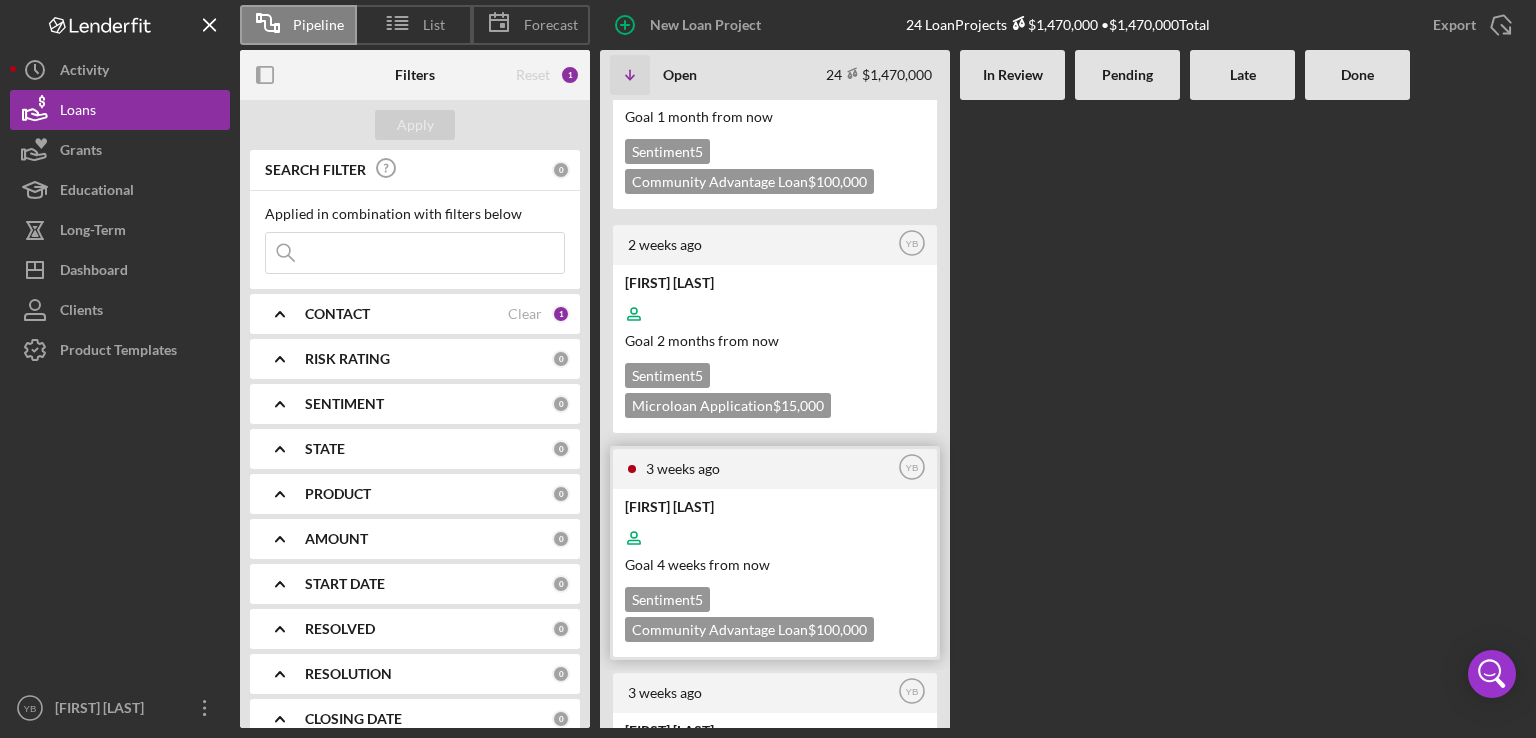 click at bounding box center [773, 538] 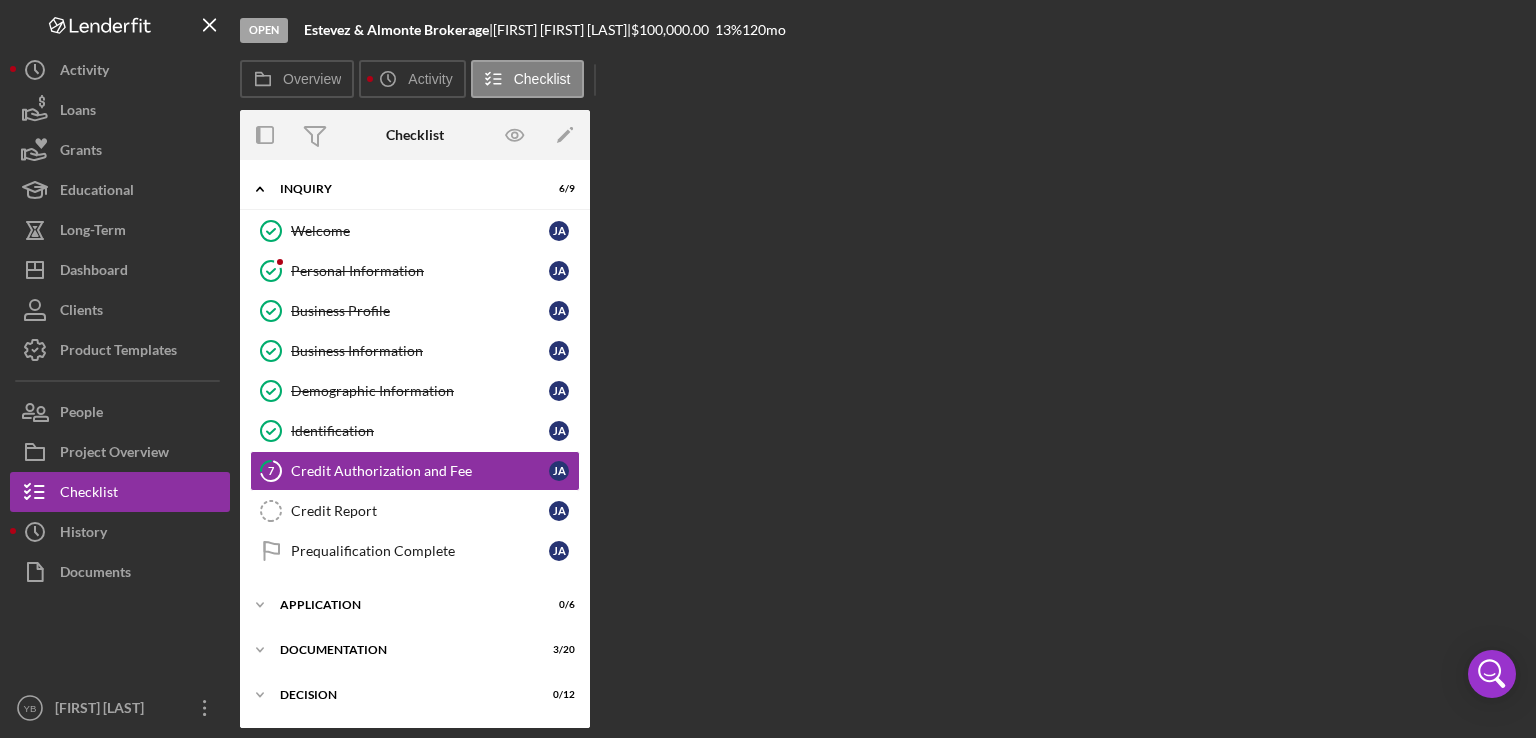scroll, scrollTop: 24, scrollLeft: 0, axis: vertical 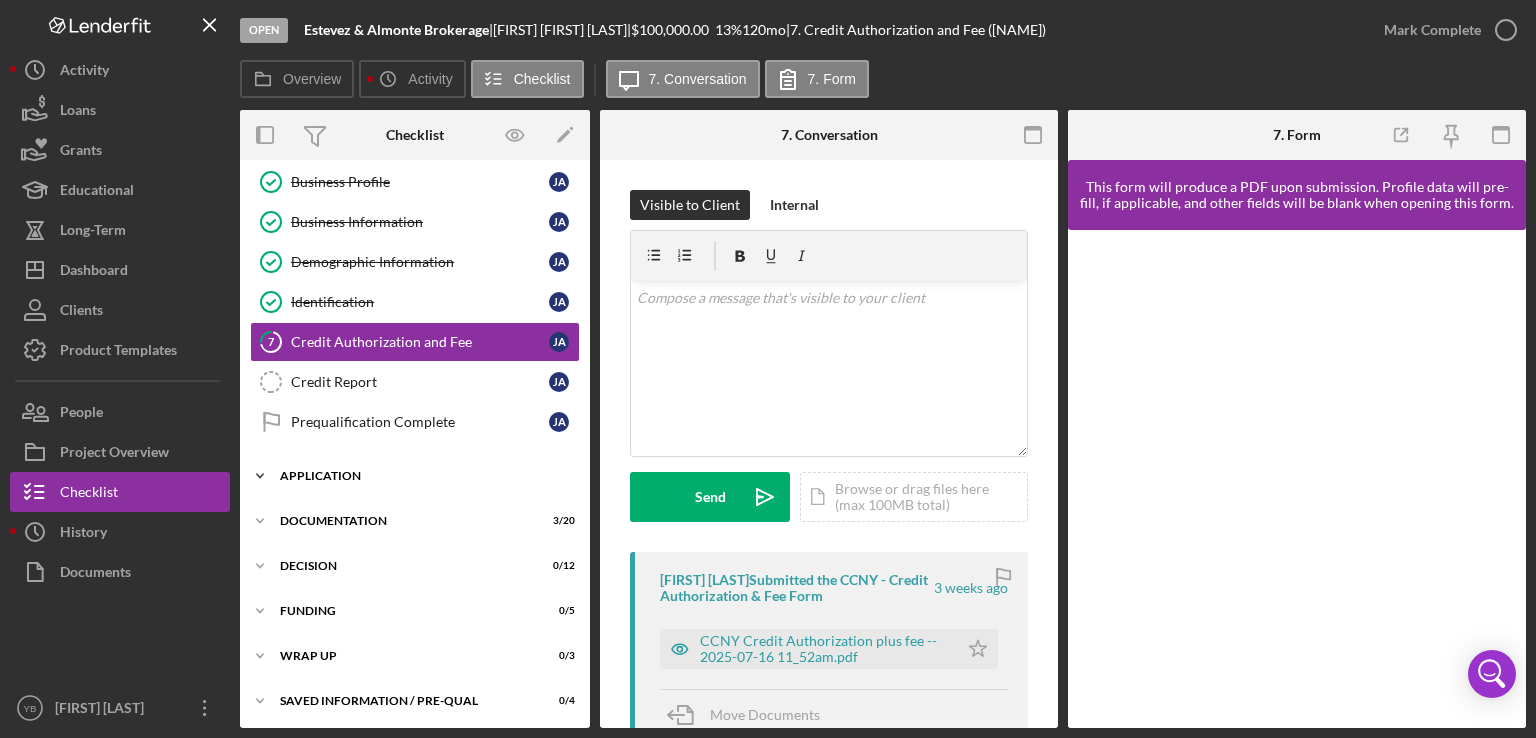 click on "Application" at bounding box center [422, 476] 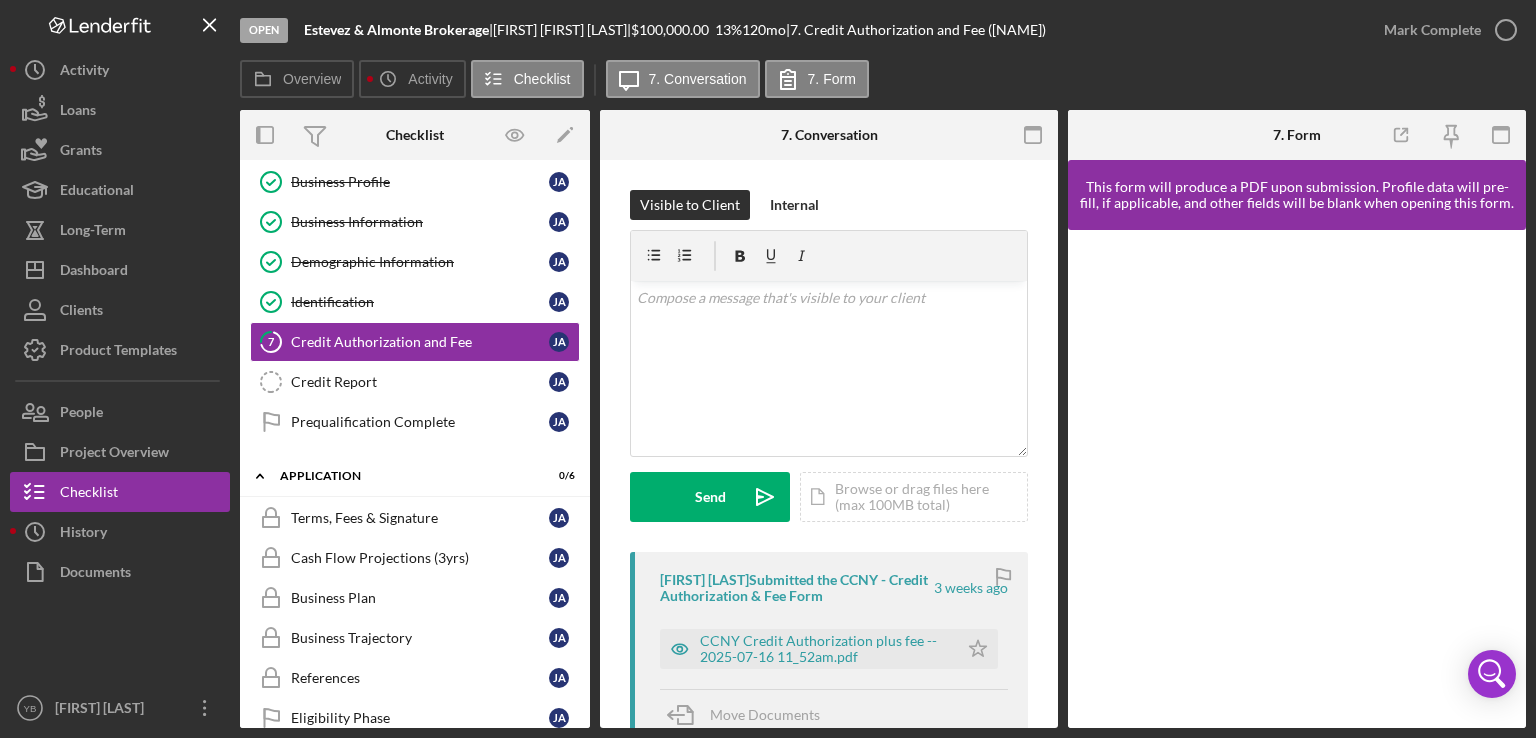 click on "Icon/Expander Inquiry 6 / 9 Welcome Welcome J A Personal Information Personal Information J A Business Profile Business Profile J A Business Information Business Information J A Demographic Information Demographic Information J A Identification Identification J A 7 Credit Authorization and Fee J A Credit Report Credit Report J A Prequalification Complete Prequalification Complete J A Icon/Expander Application 0 / 6 Terms, Fees & Signature  Terms, Fees & Signature  J A Cash Flow Projections (3yrs) Cash Flow Projections (3yrs) J A Business Plan Business Plan J A Business Trajectory Business Trajectory J A References References J A Eligibility Phase Eligibility Phase J A Icon/Expander Documentation 3 / 20 Icon/Expander Decision 0 / 12 Icon/Expander Funding 0 / 5 Icon/Expander Wrap up 0 / 3 Icon/Expander Saved Information / Pre-Qual 0 / 4" at bounding box center (415, 444) 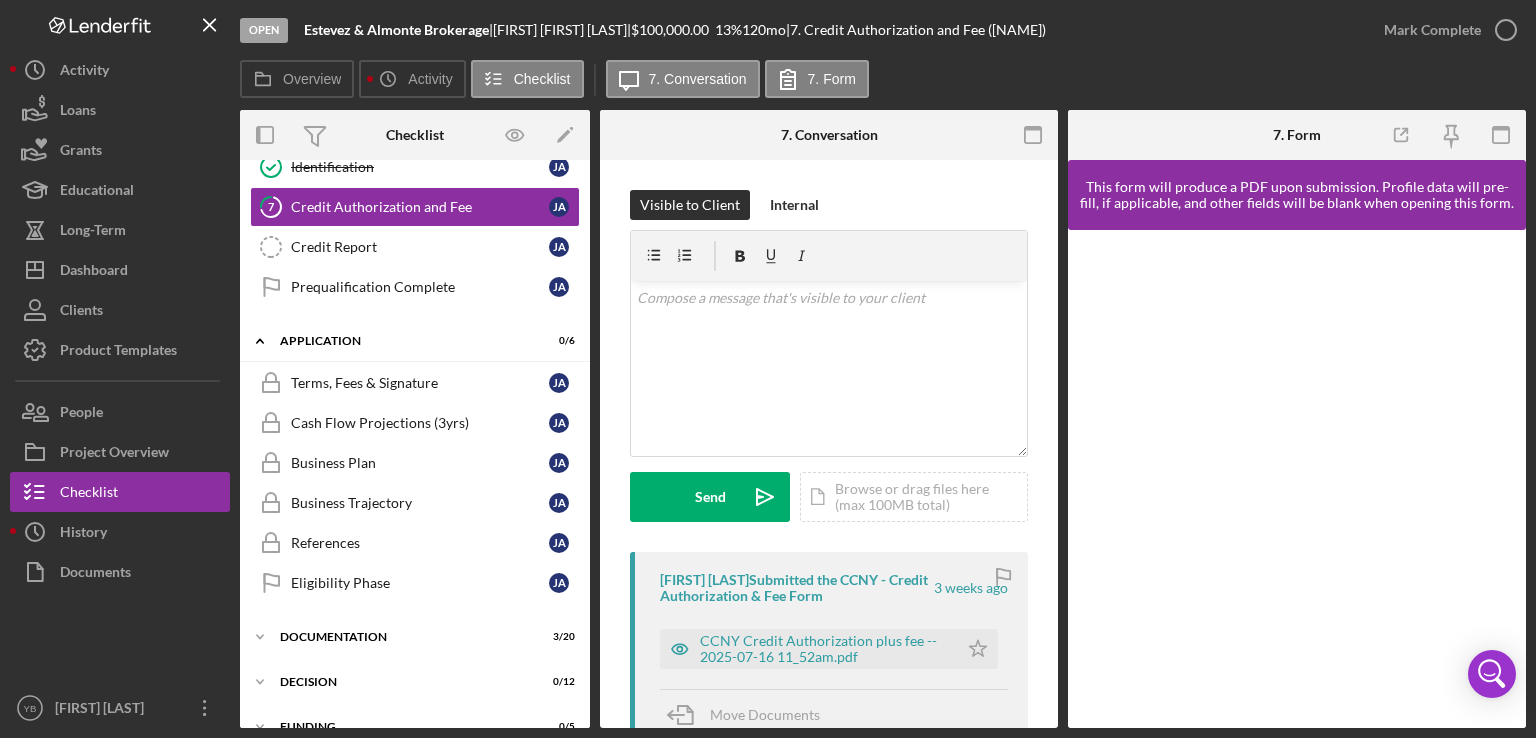 scroll, scrollTop: 266, scrollLeft: 0, axis: vertical 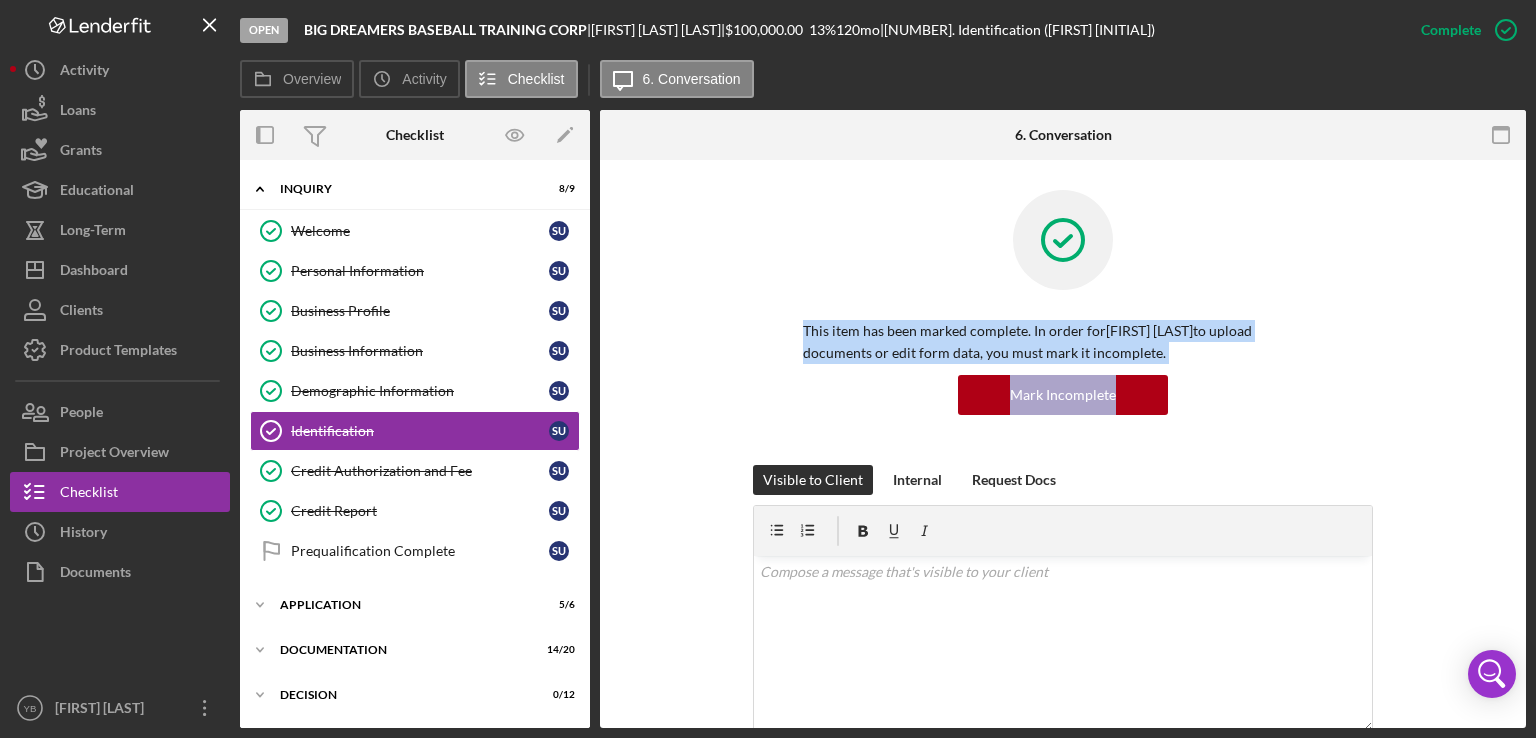 drag, startPoint x: 1526, startPoint y: 275, endPoint x: 1440, endPoint y: 397, distance: 149.26486 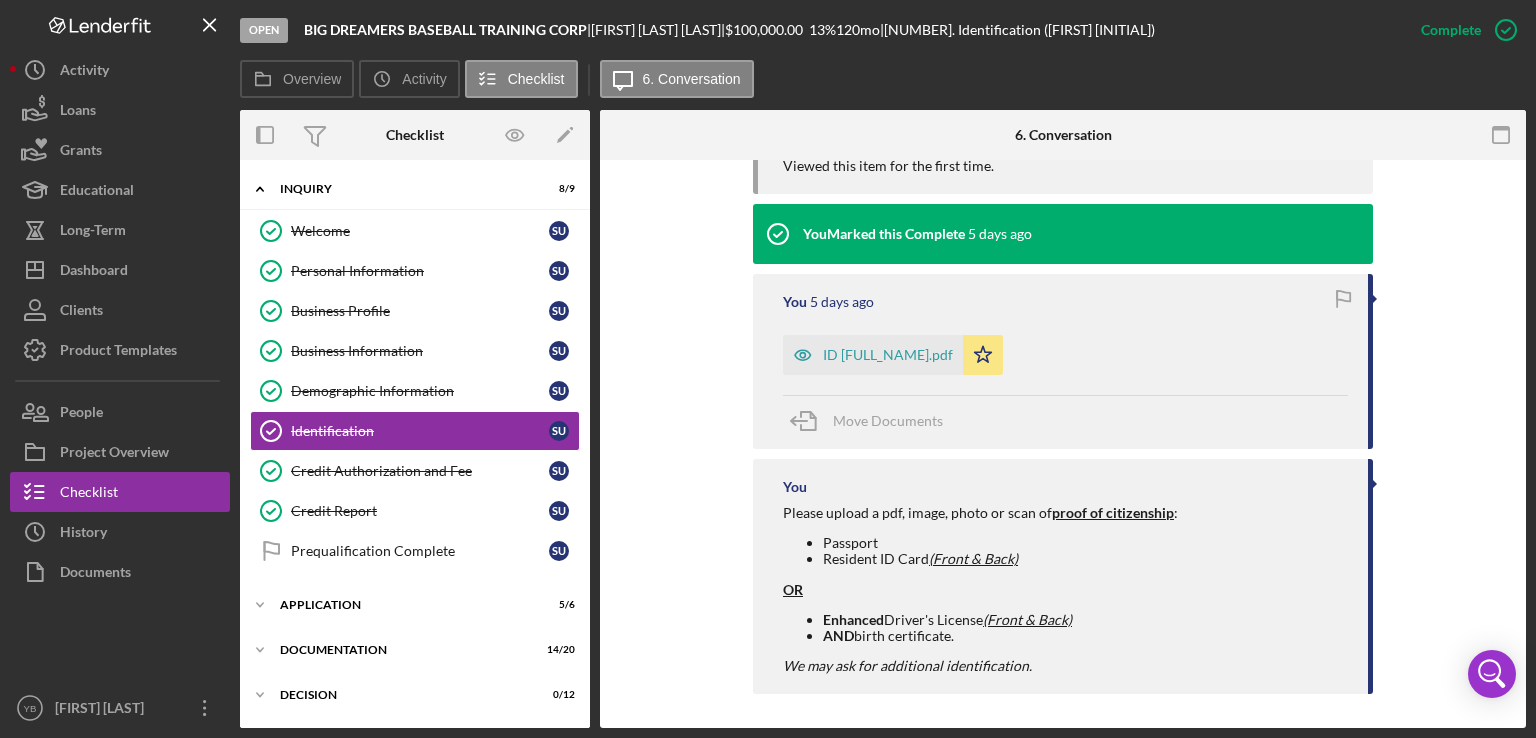 scroll, scrollTop: 720, scrollLeft: 0, axis: vertical 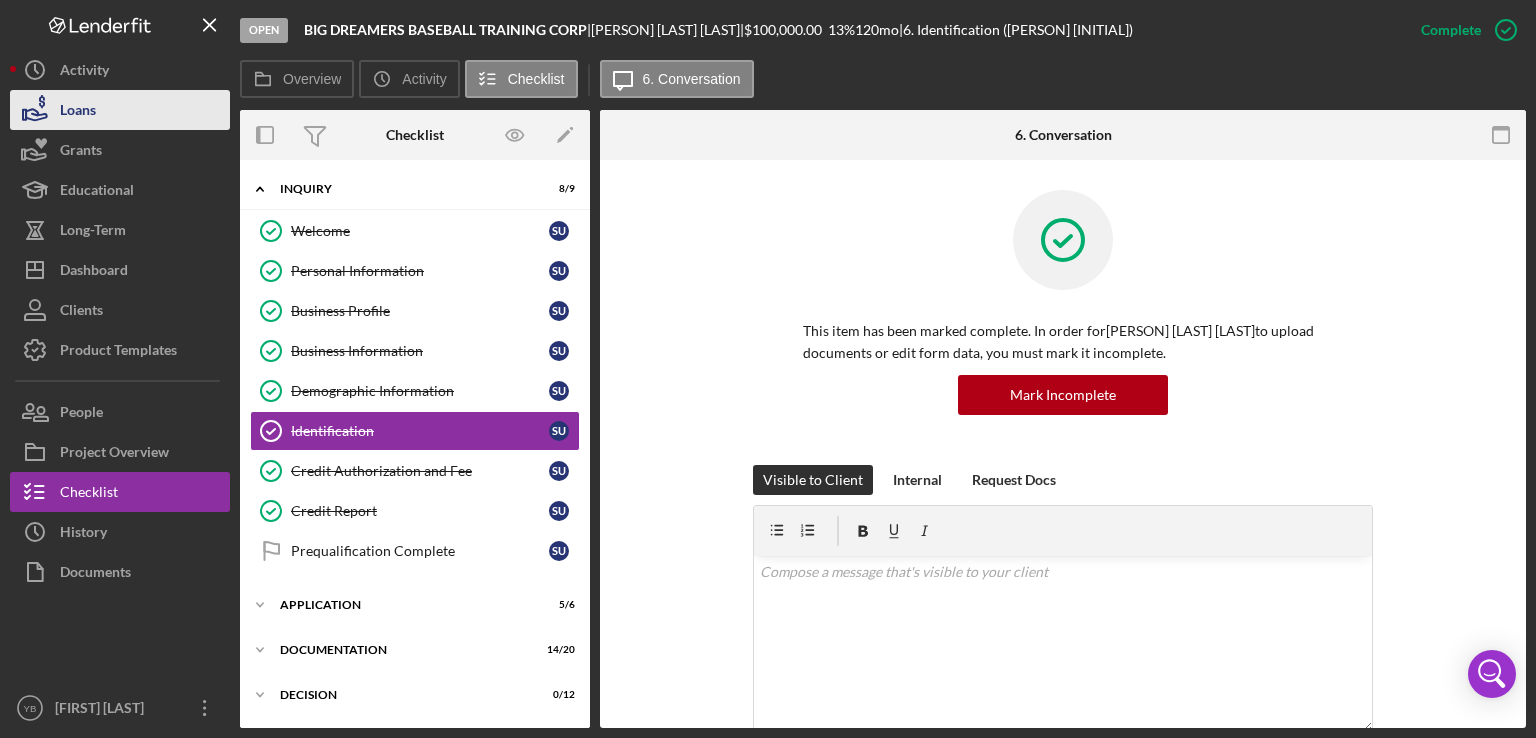 click on "Loans" at bounding box center [78, 112] 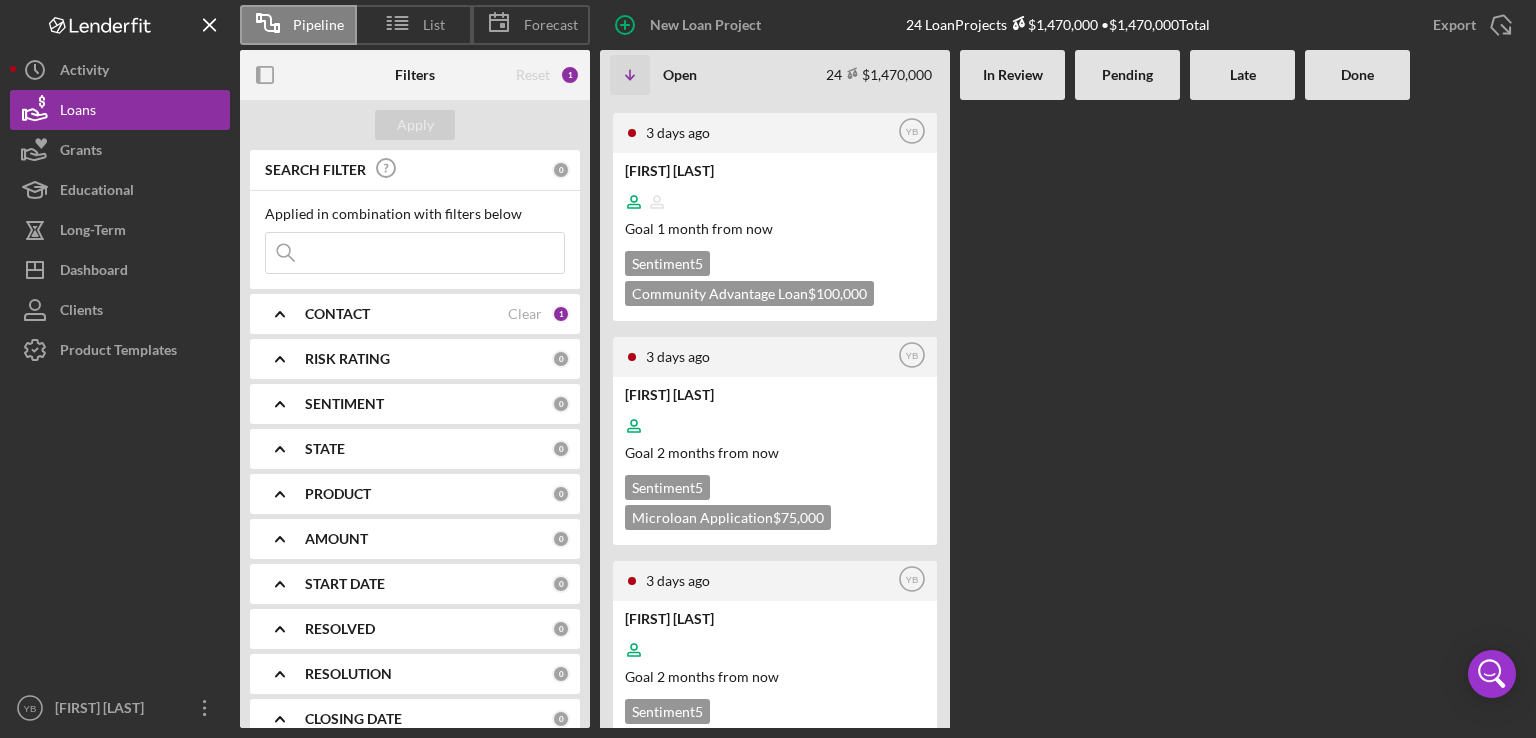 click at bounding box center (1012, 414) 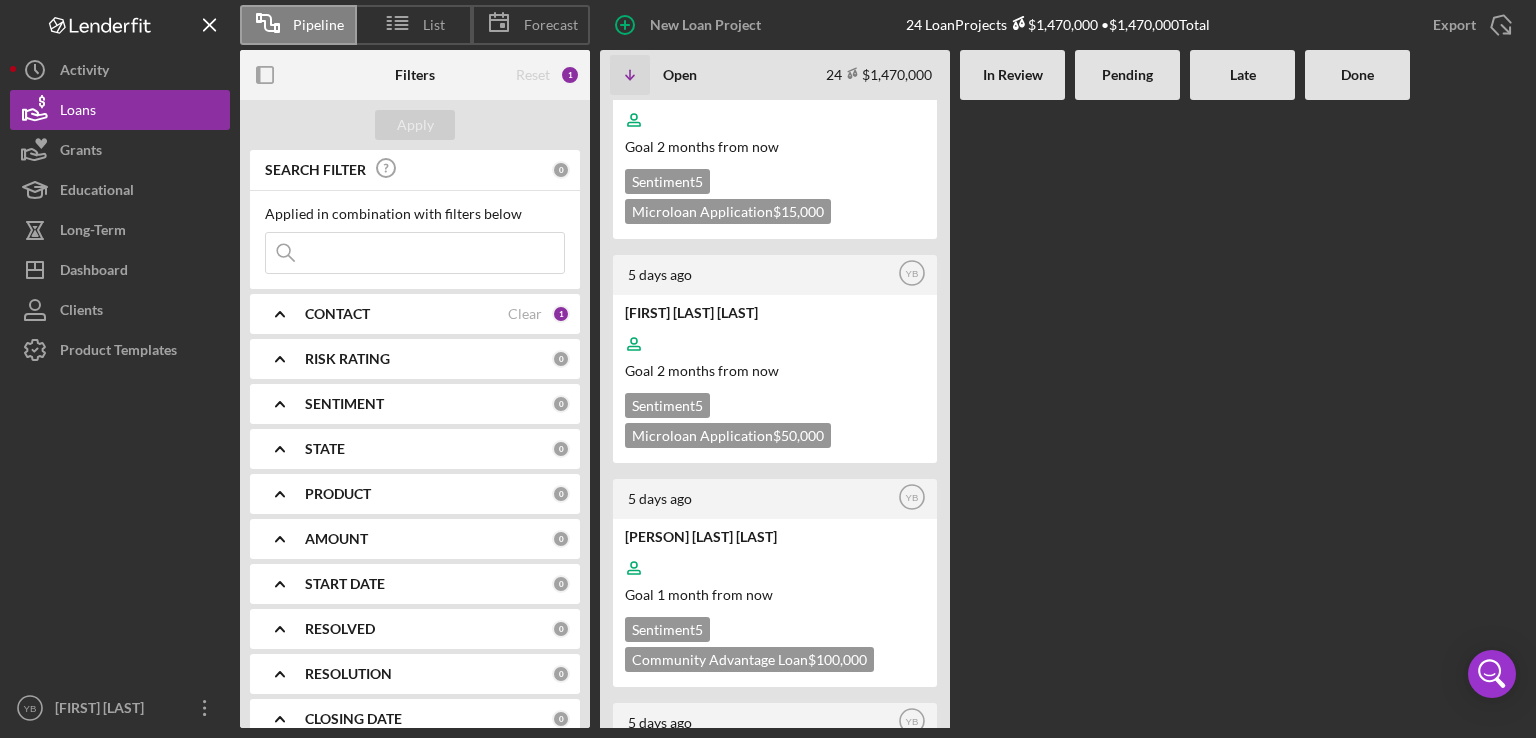 scroll, scrollTop: 1440, scrollLeft: 0, axis: vertical 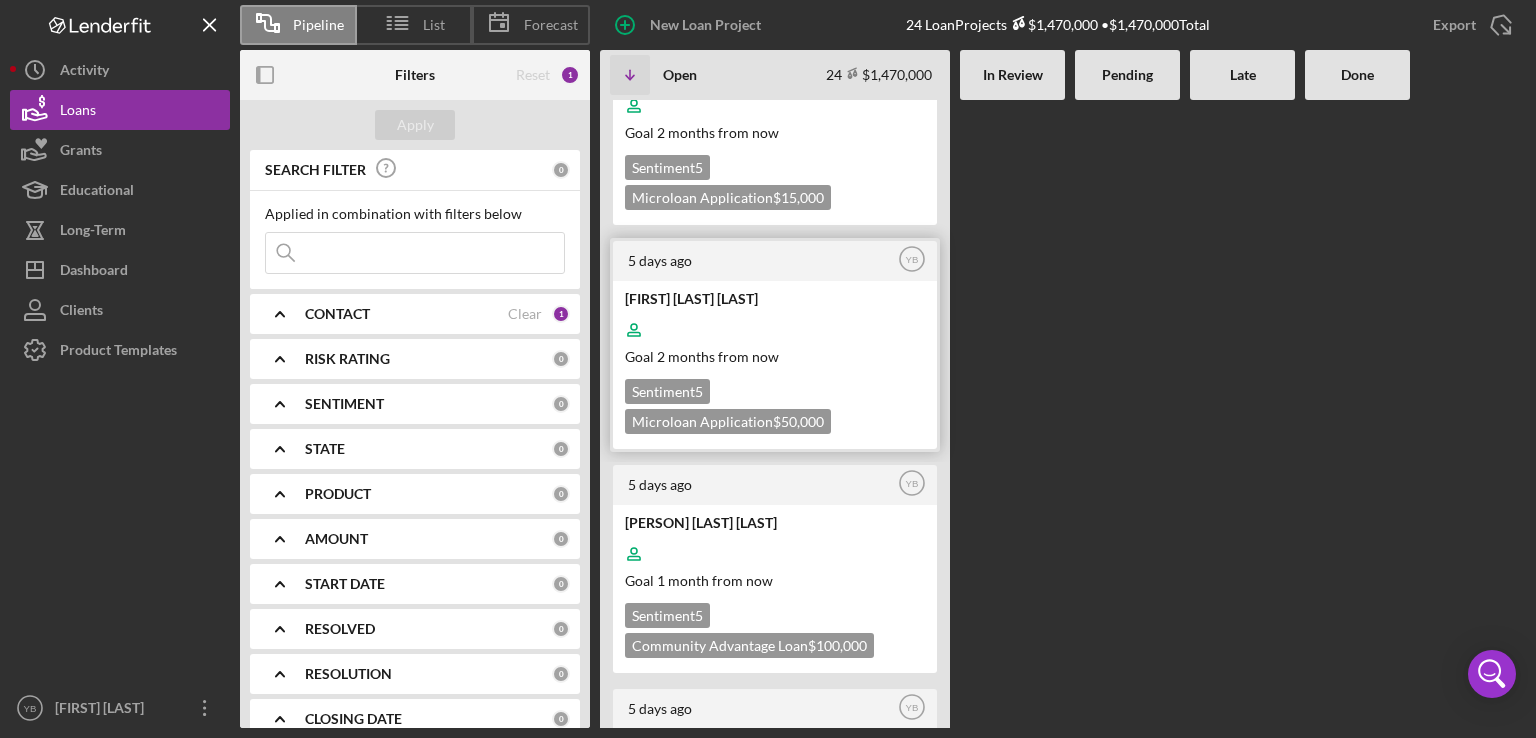 click at bounding box center (773, 330) 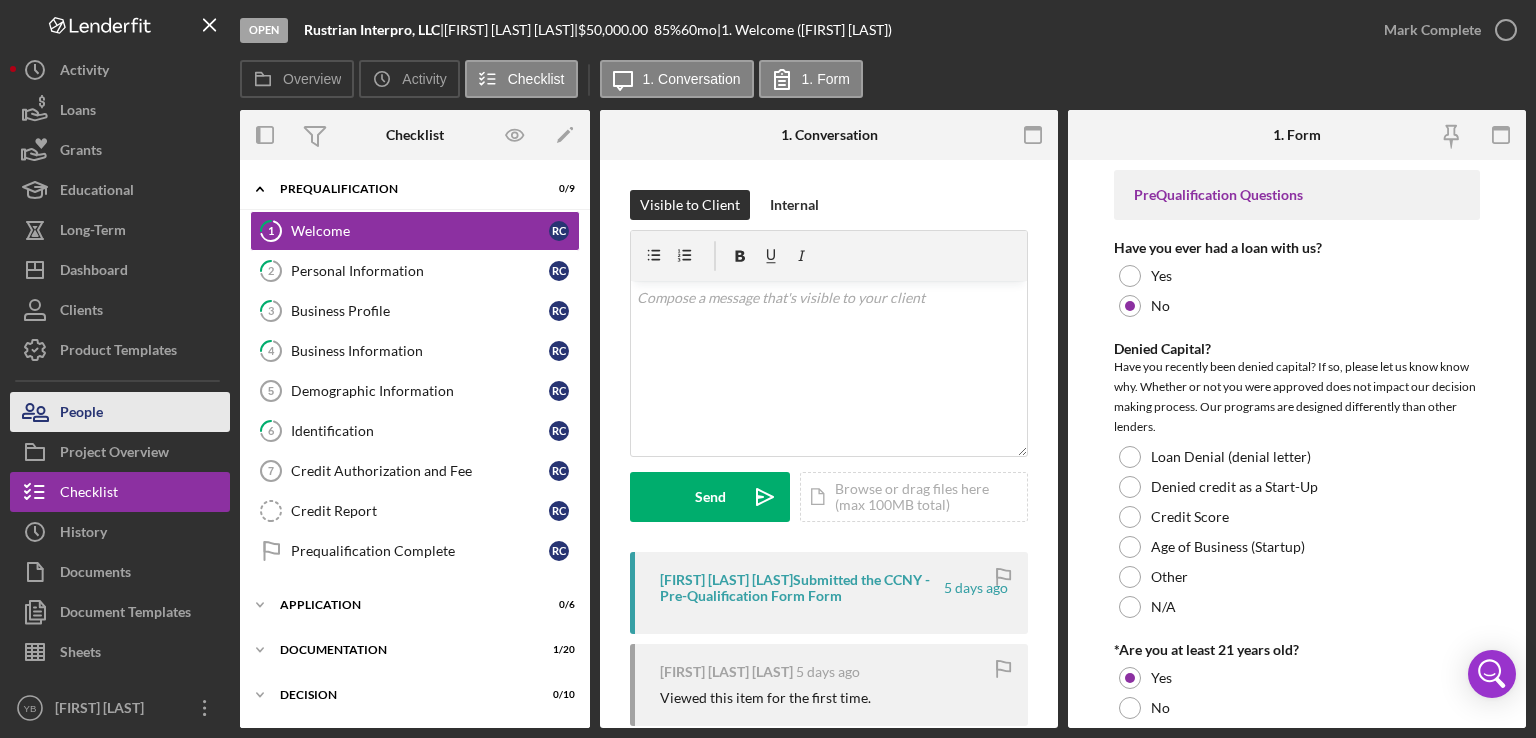 click on "People" at bounding box center [120, 412] 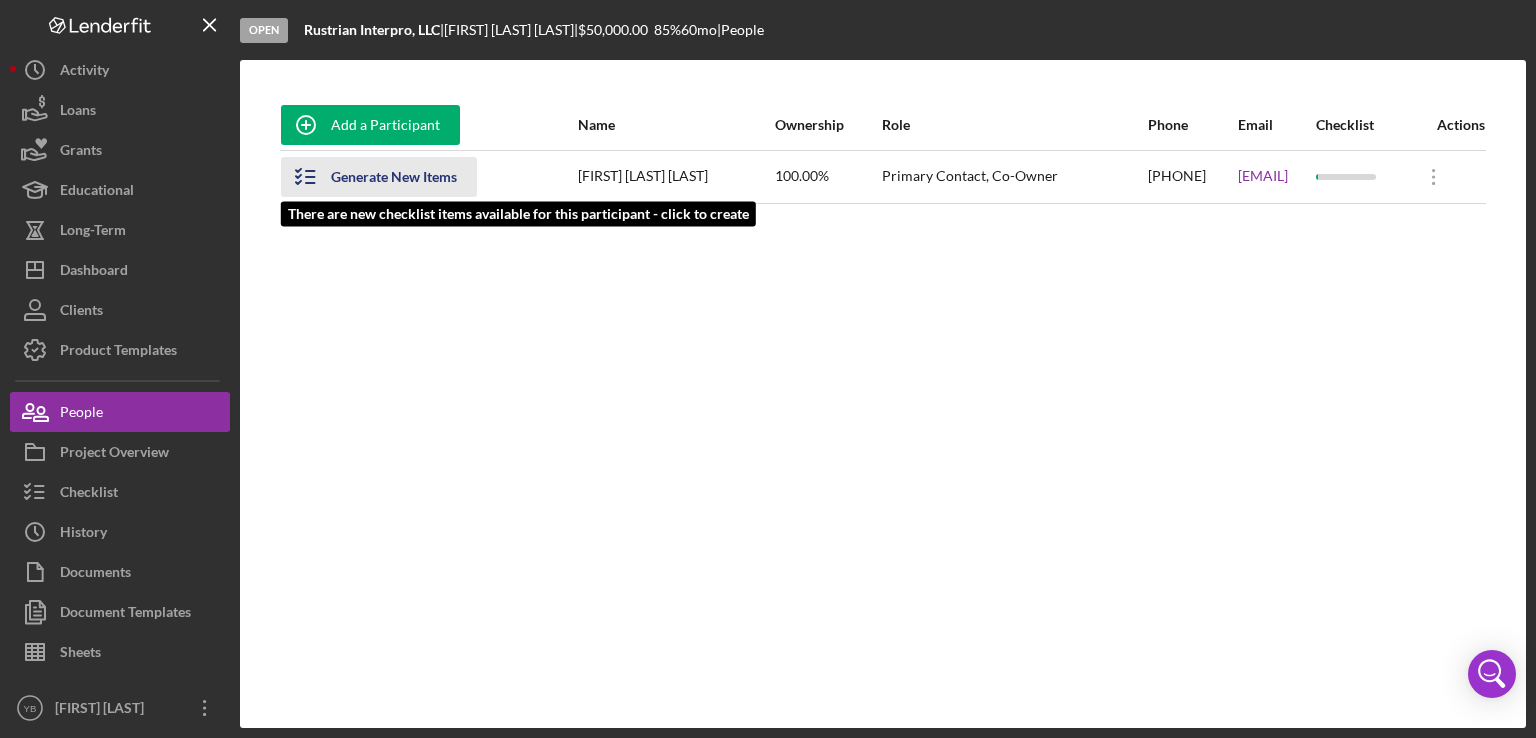 click on "Generate New Items" at bounding box center (394, 177) 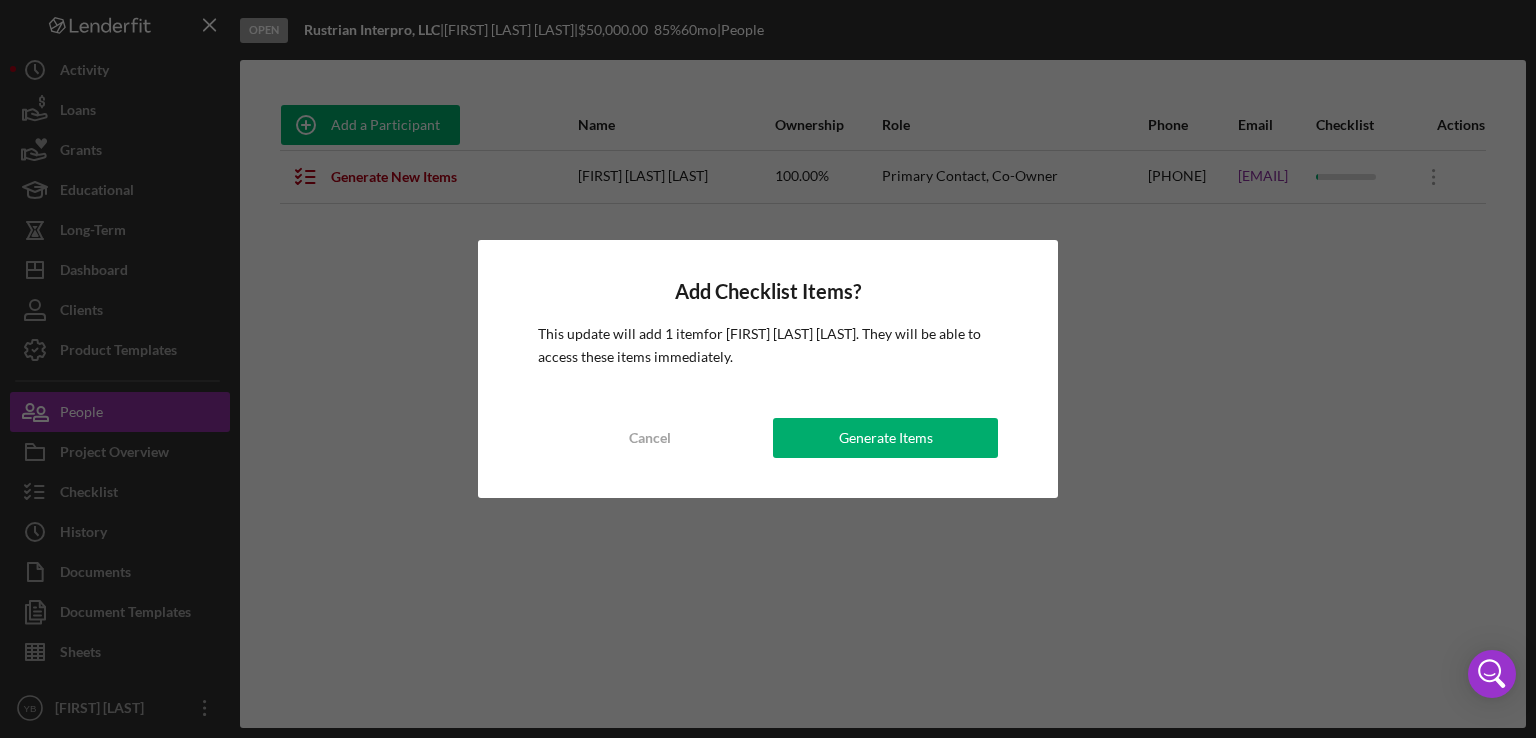 click on "Add Checklist Items? This update will add   1 item  for   Rustrian  Chamale Medina . They will be able to access these items immediately. Cancel Generate Items" at bounding box center (768, 369) 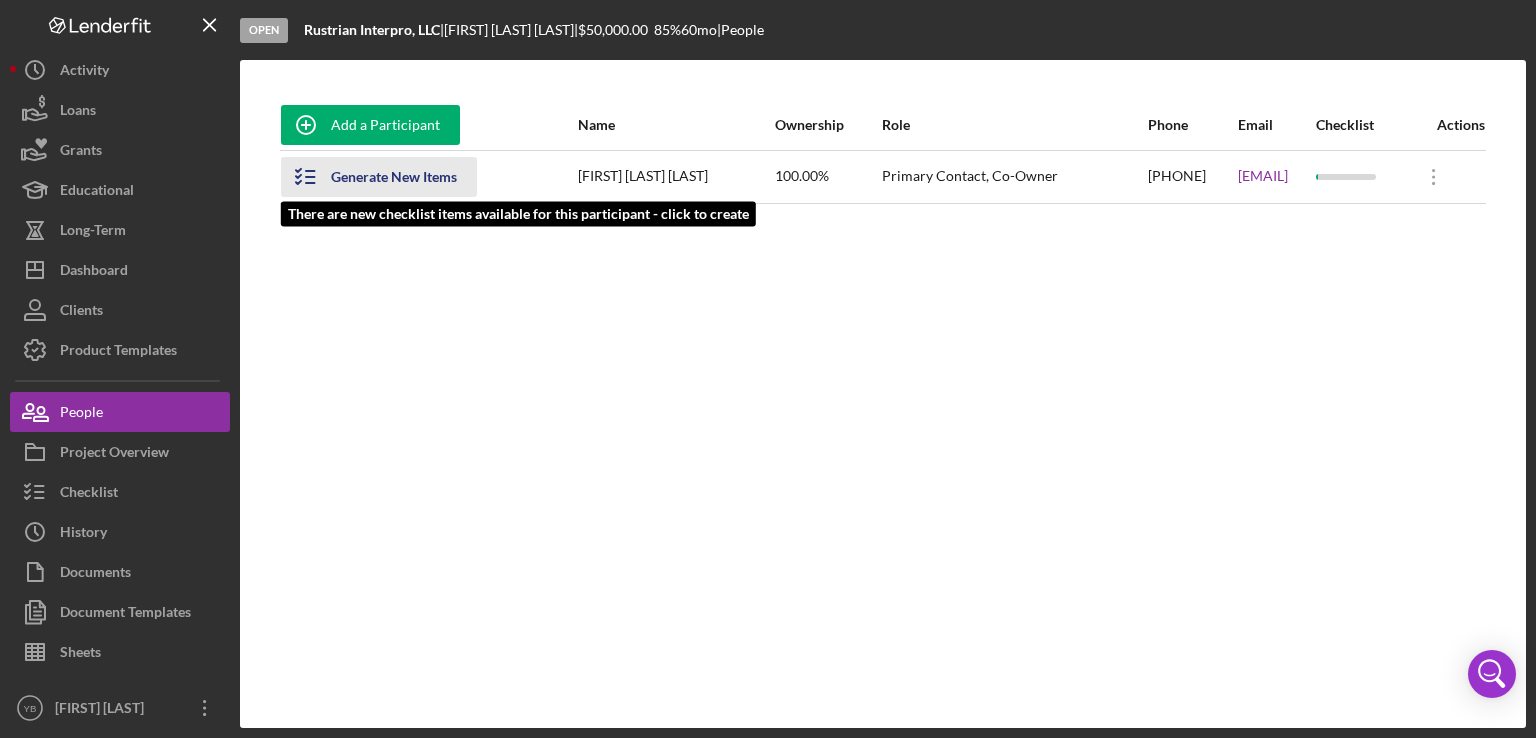 click on "Generate New Items" at bounding box center (394, 177) 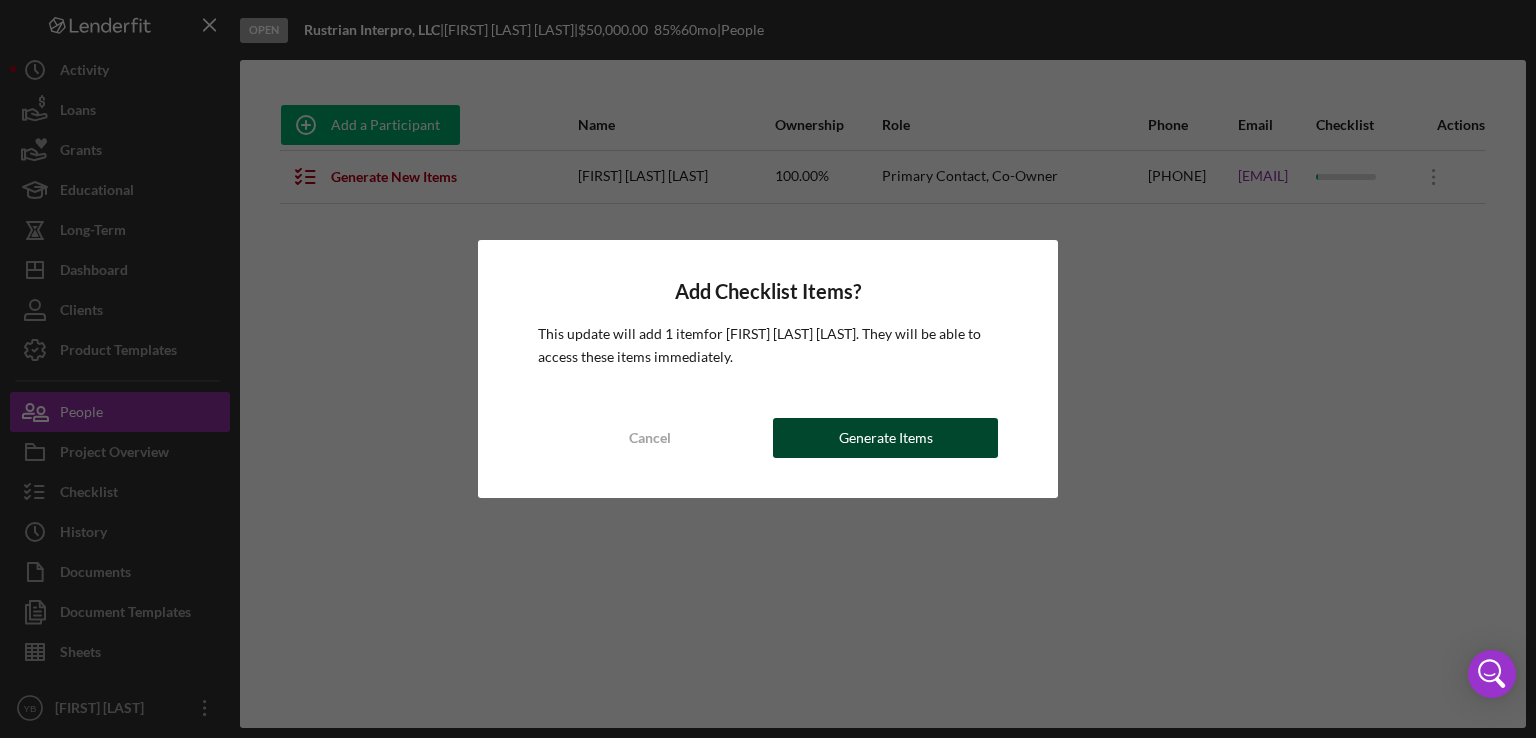 click on "Generate Items" at bounding box center [886, 438] 